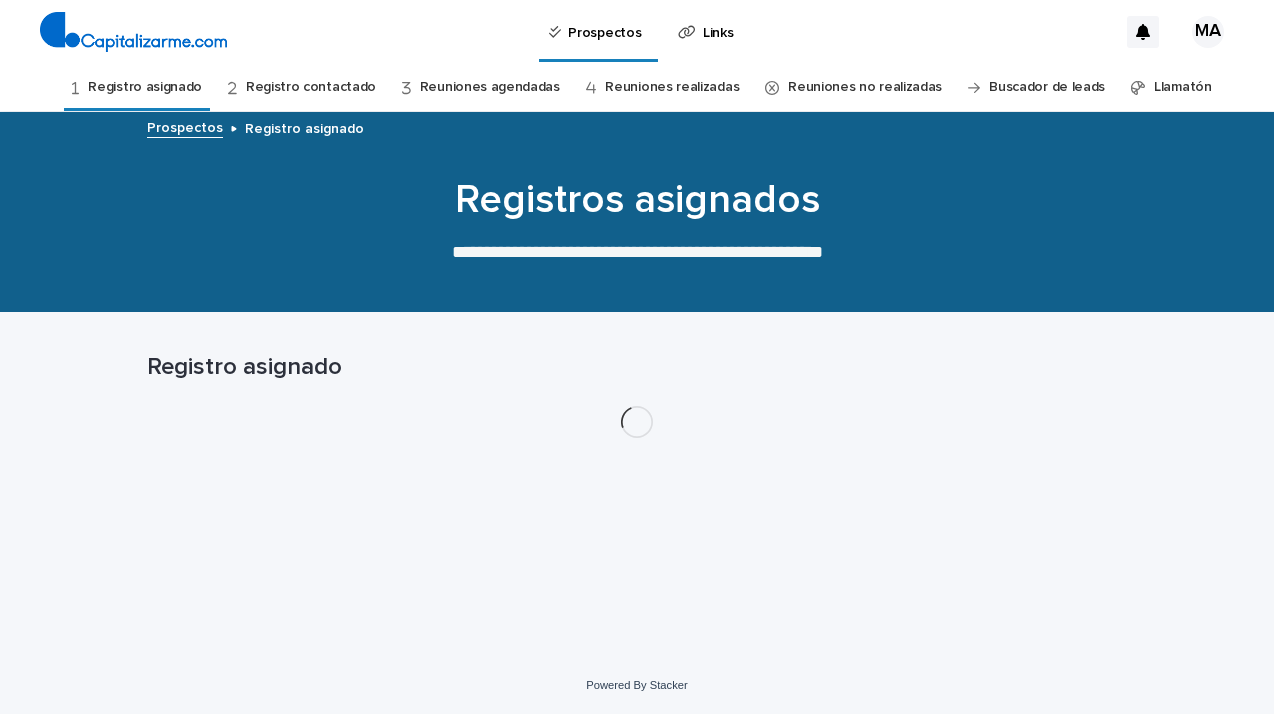scroll, scrollTop: 0, scrollLeft: 0, axis: both 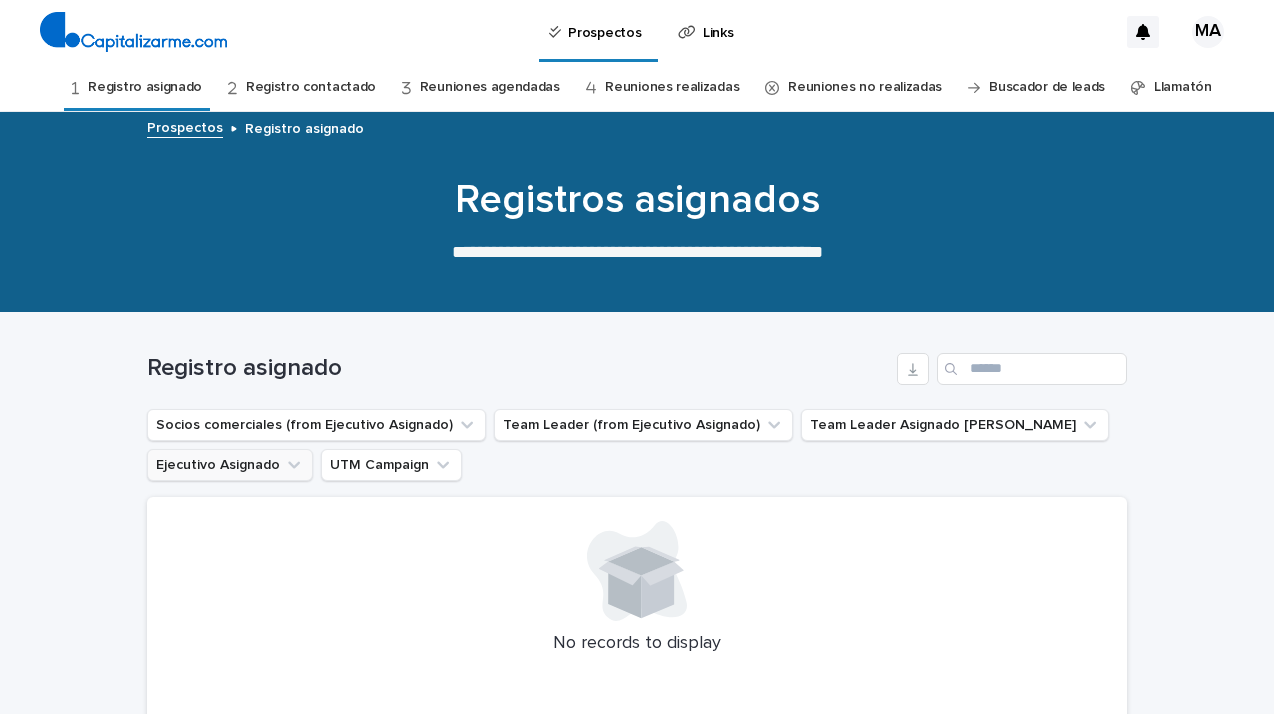 click on "Ejecutivo Asignado" at bounding box center [230, 465] 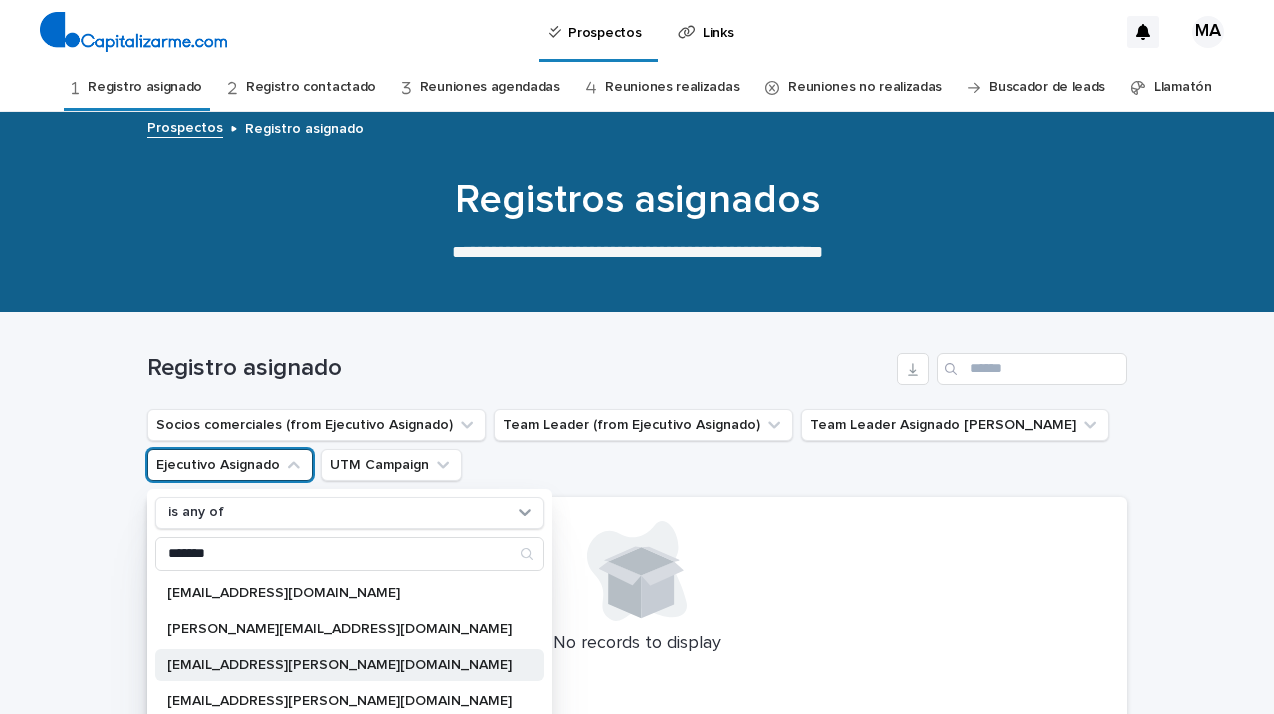 type on "*******" 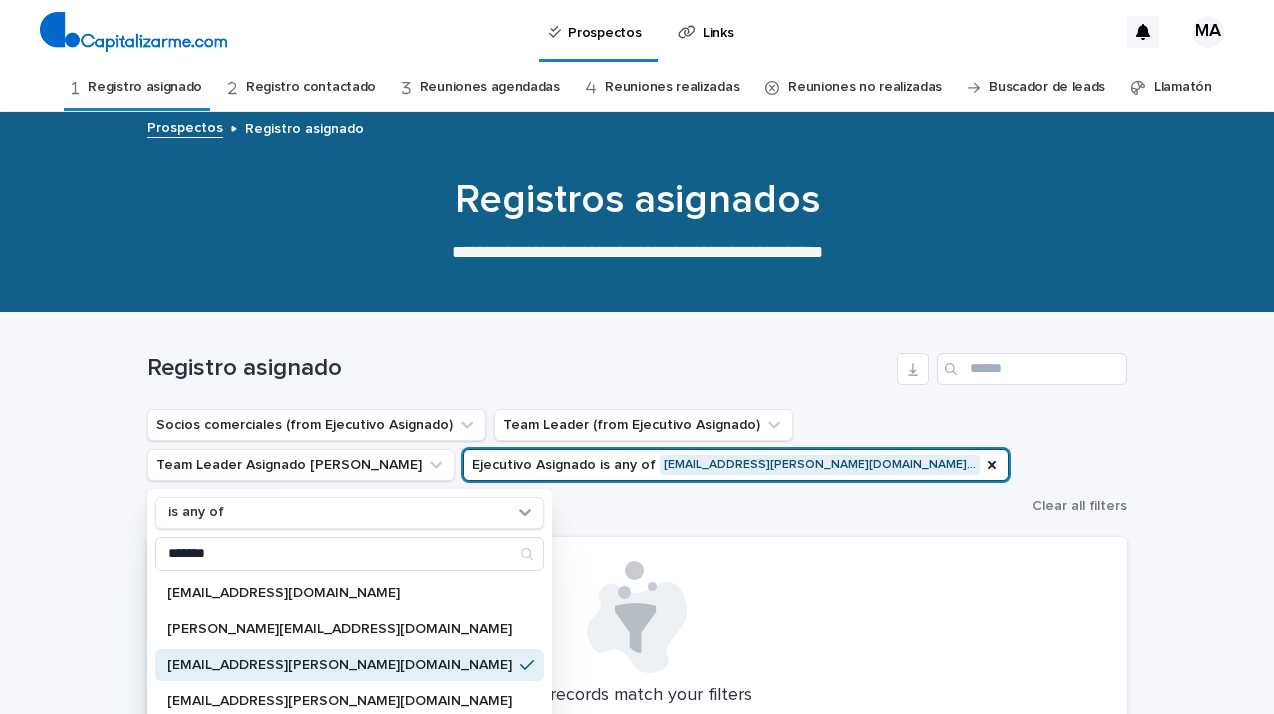 click at bounding box center (637, 617) 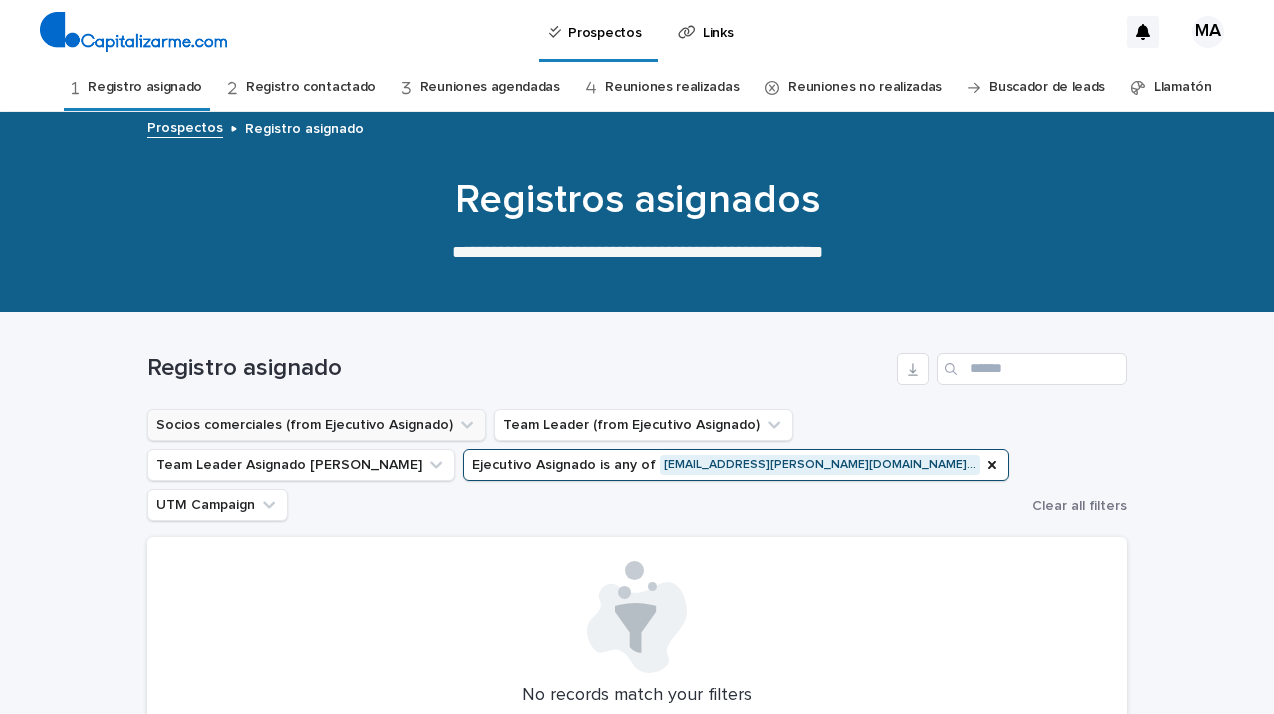 click on "Socios comerciales (from Ejecutivo Asignado)" at bounding box center (316, 425) 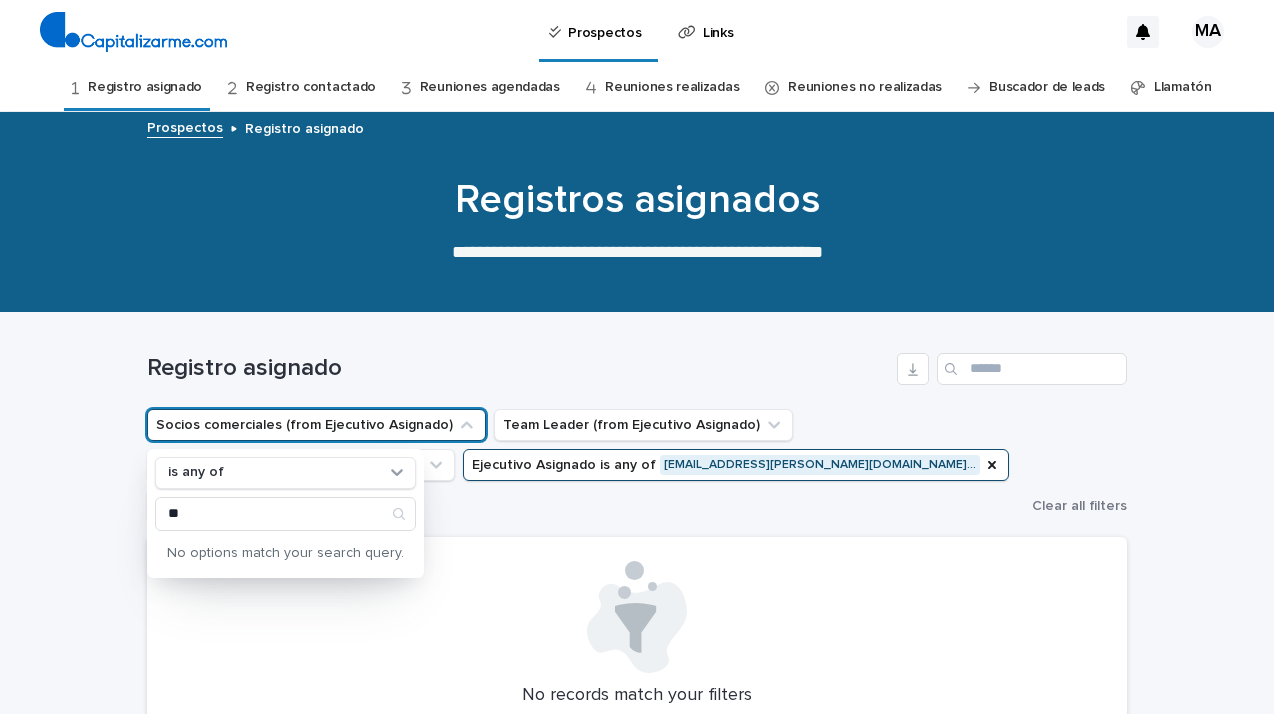 type on "*" 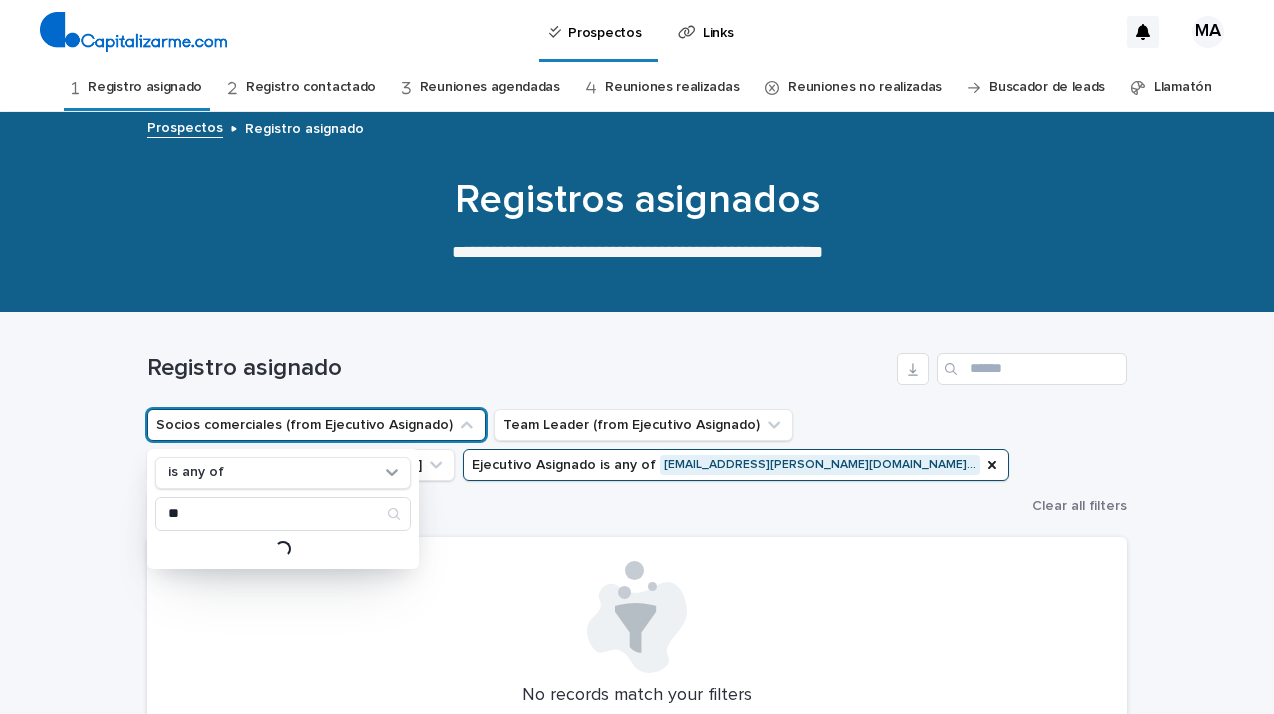 type on "*" 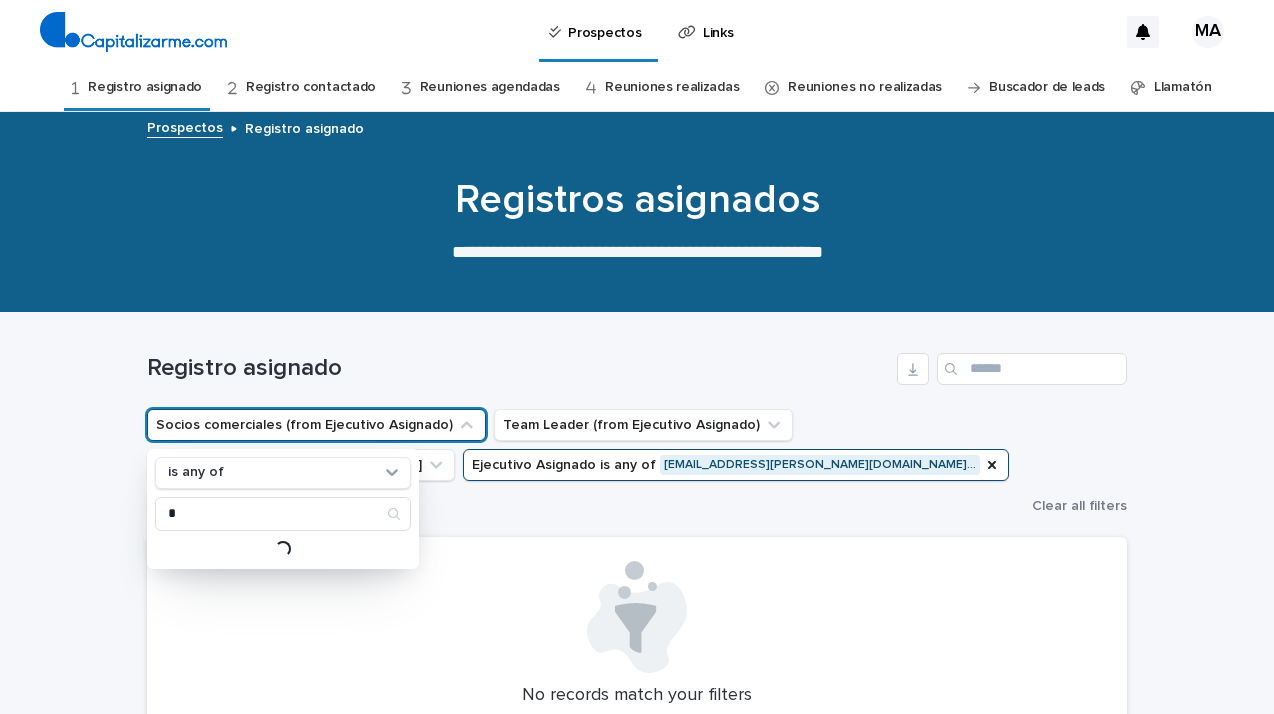 type 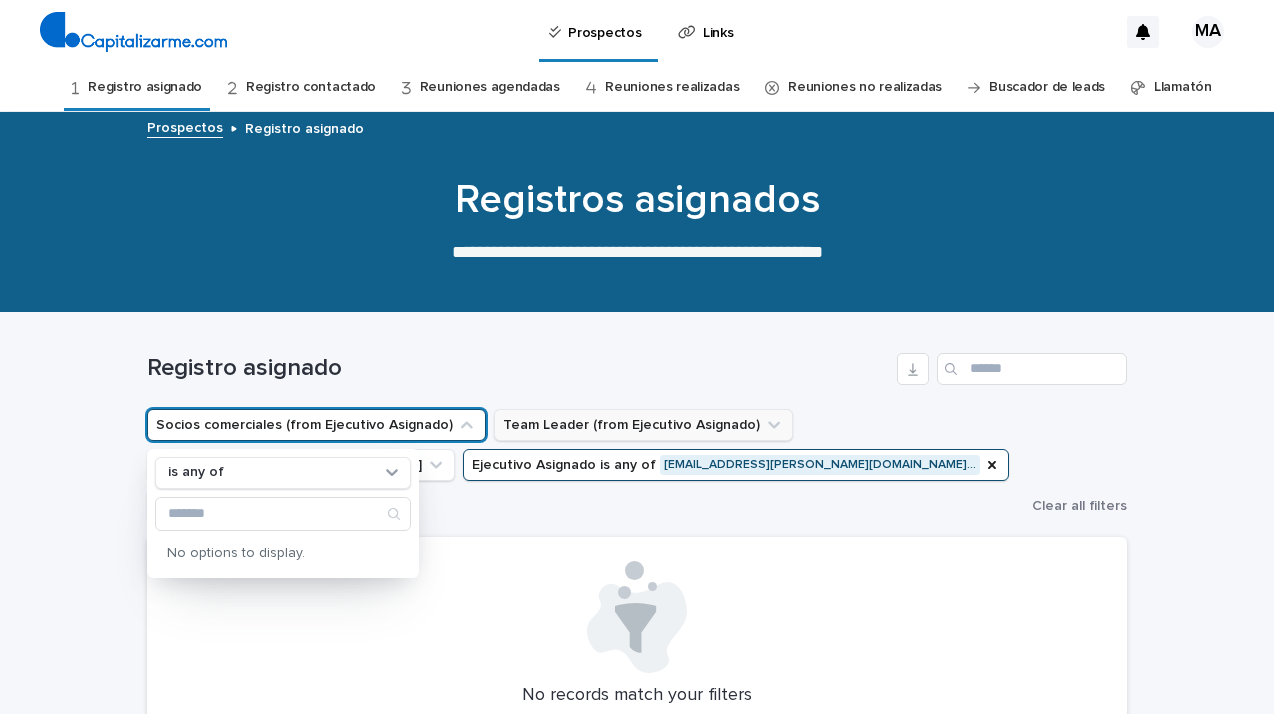 click on "Team Leader (from Ejecutivo Asignado)" at bounding box center [643, 425] 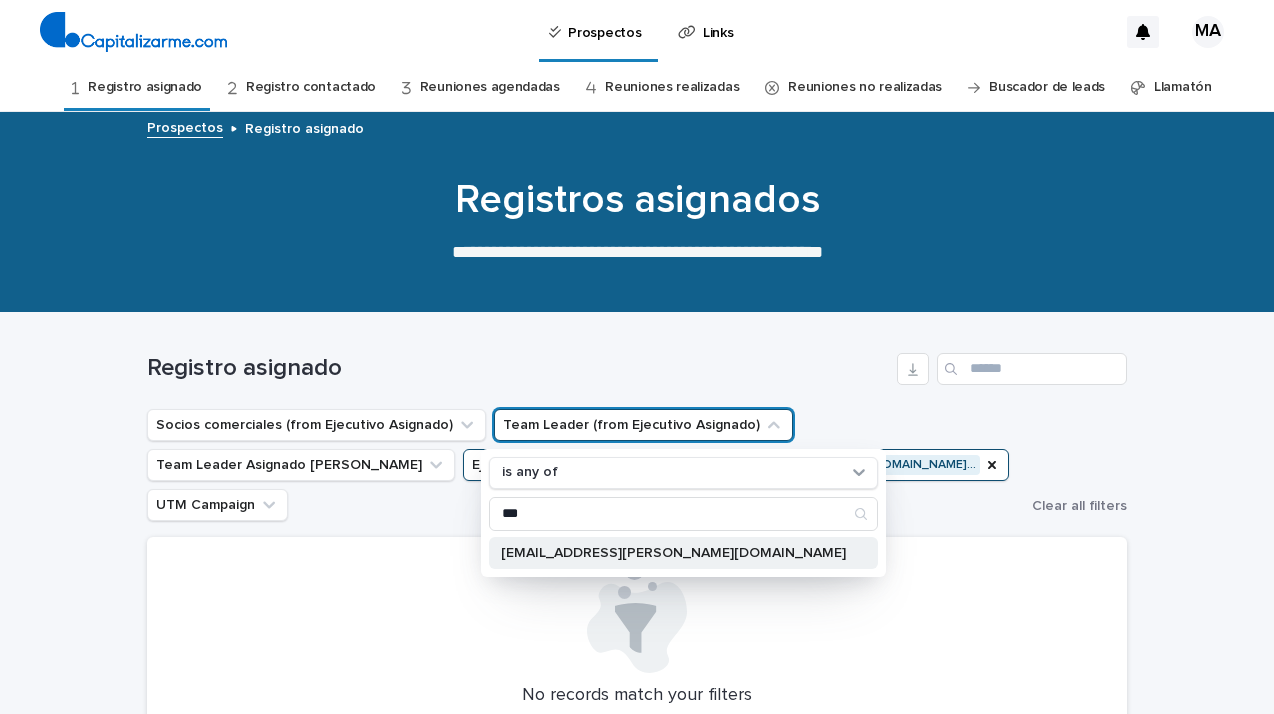 type on "***" 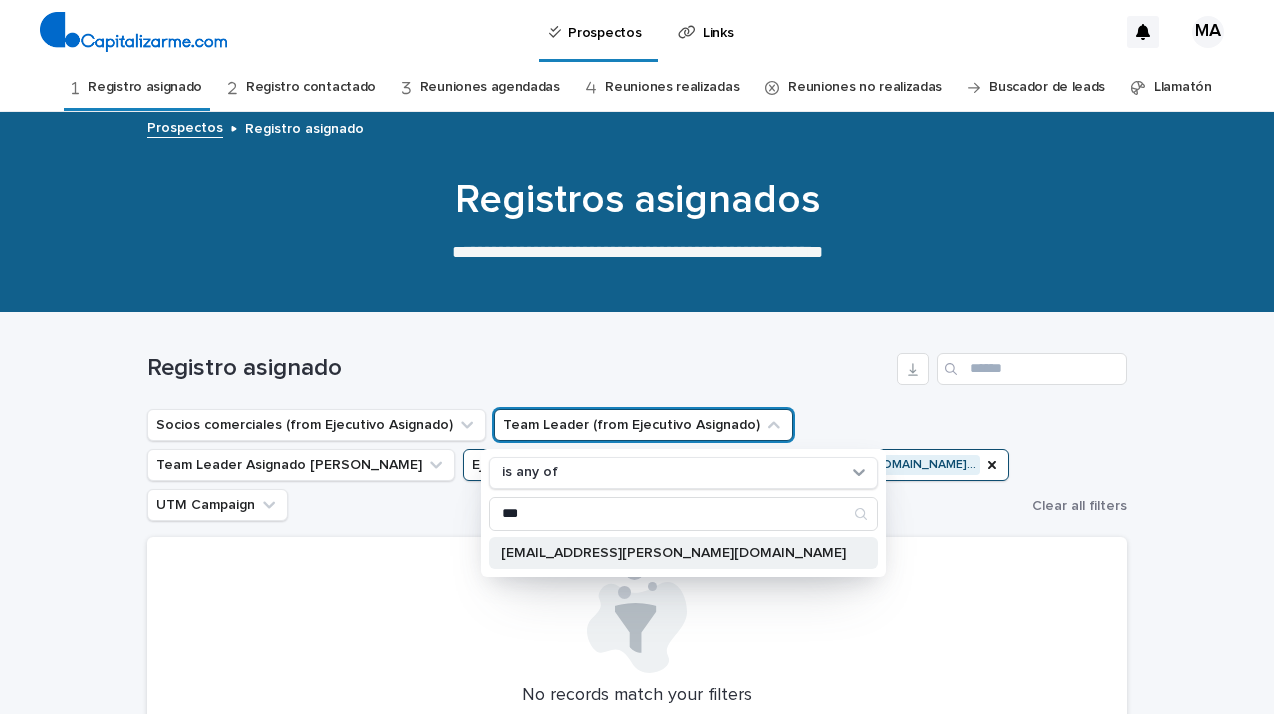 click on "[EMAIL_ADDRESS][PERSON_NAME][DOMAIN_NAME]" at bounding box center (673, 553) 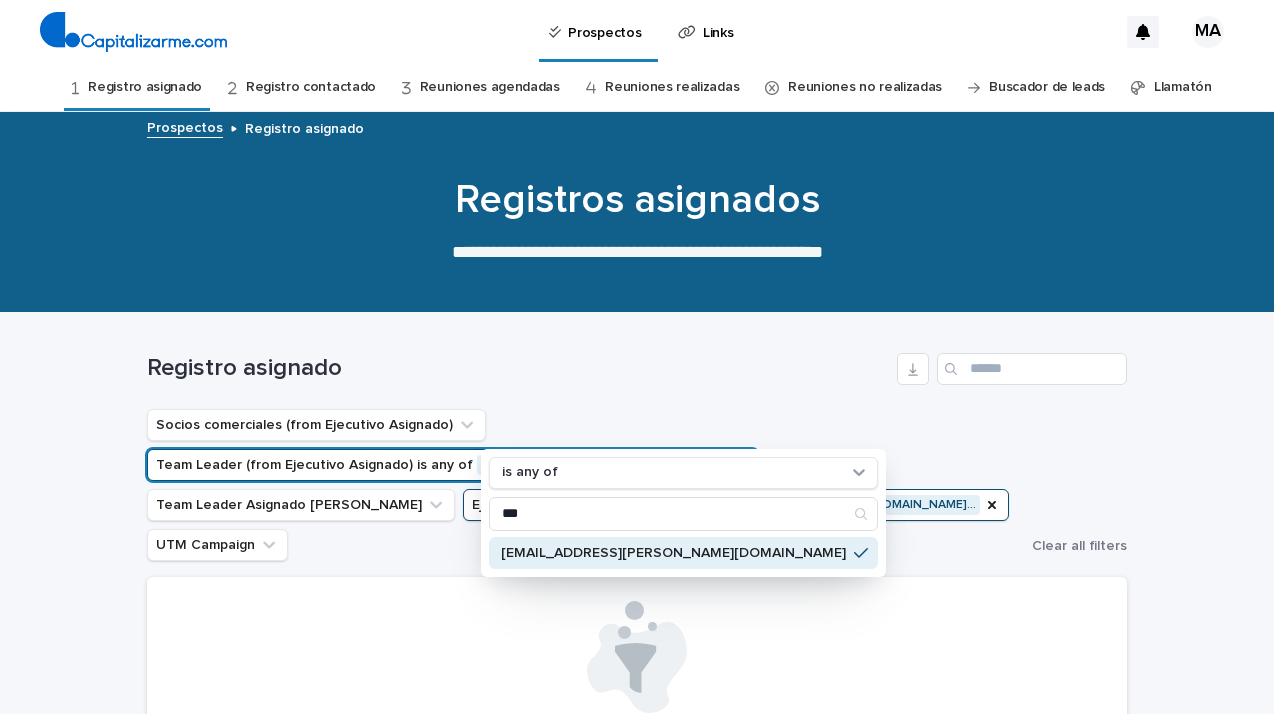 click on "No records match your filters Clear your filters and try again. Clear Filters" at bounding box center (637, 724) 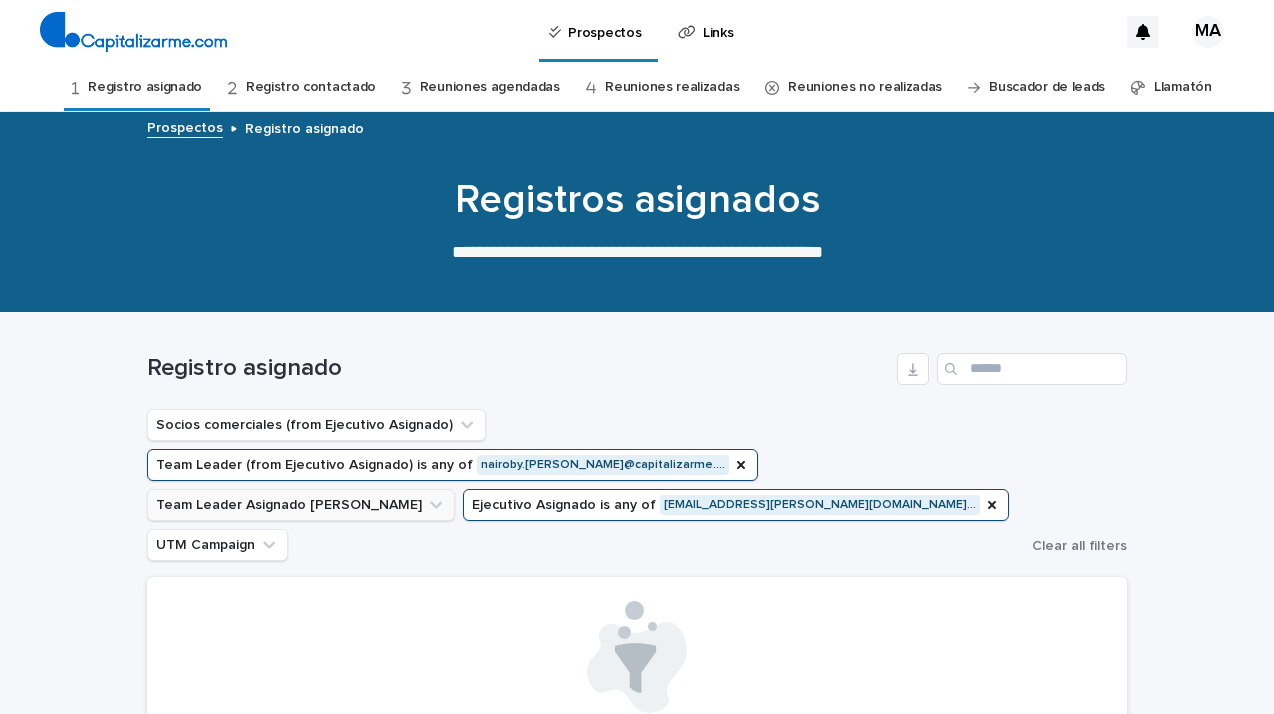 click on "Team Leader Asignado [PERSON_NAME]" at bounding box center (301, 505) 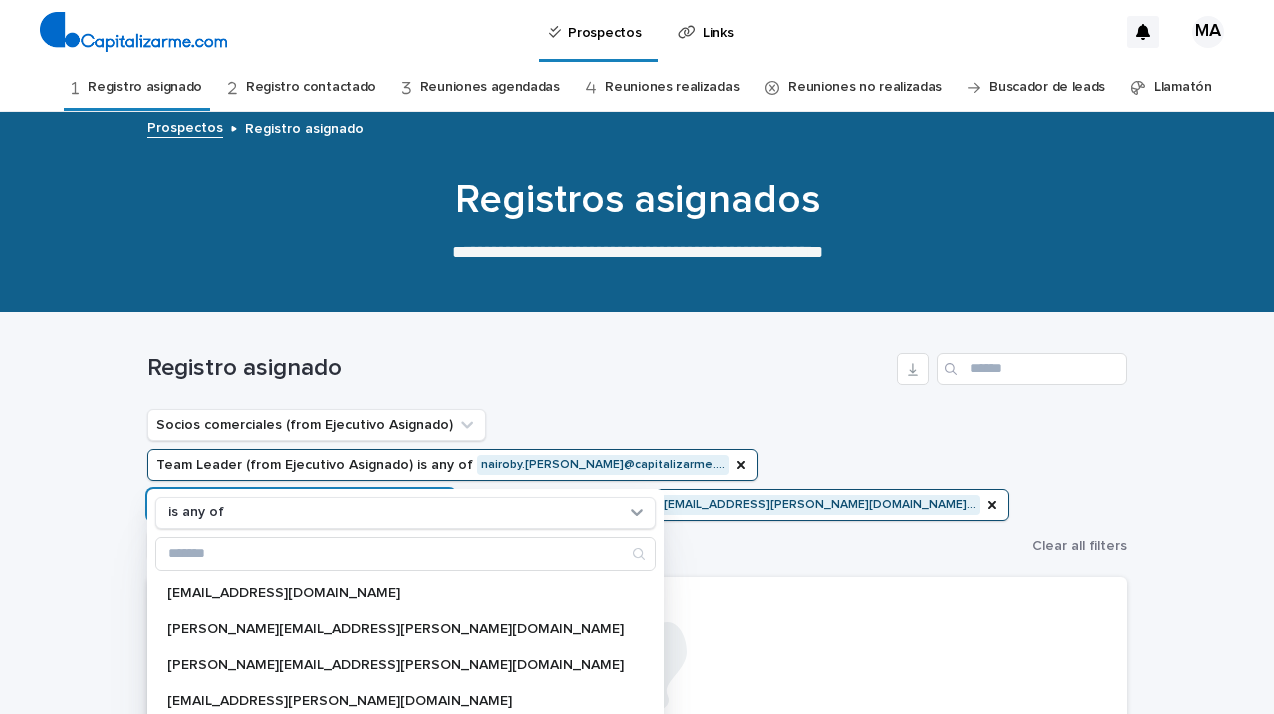 click on "Team Leader Asignado [PERSON_NAME]" at bounding box center (301, 505) 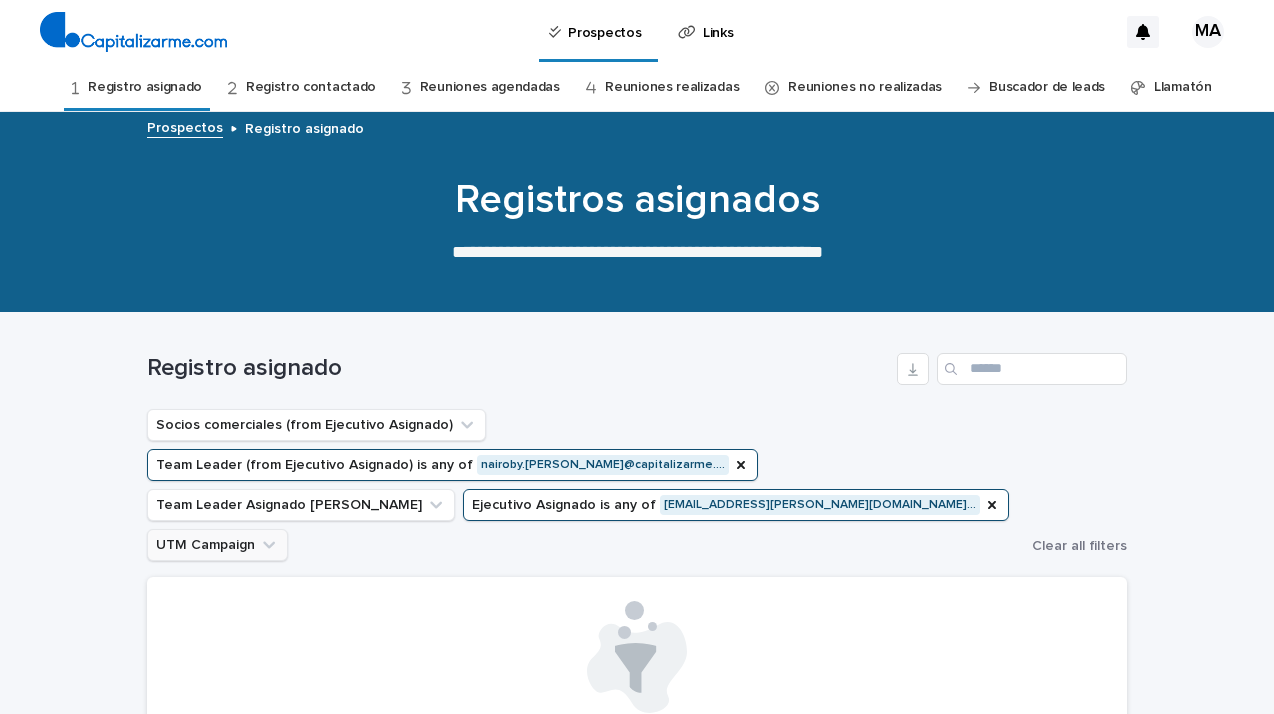 click on "UTM Campaign" at bounding box center [217, 545] 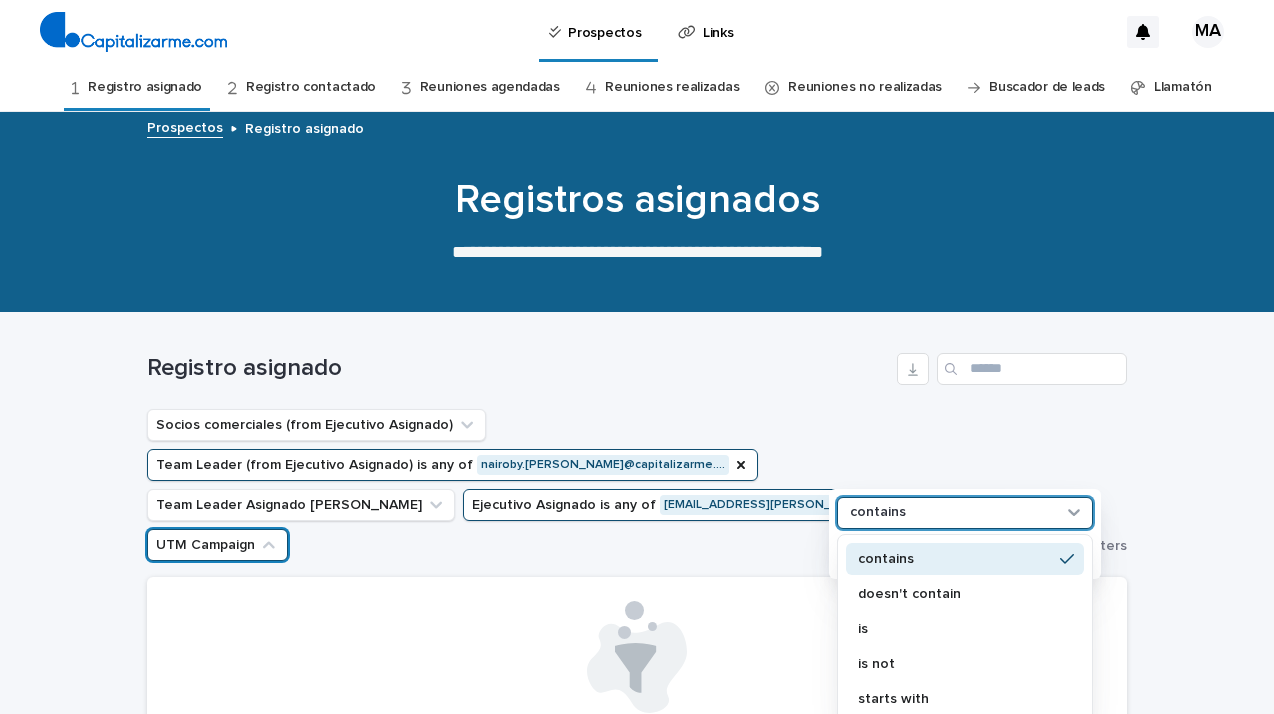 click on "contains" at bounding box center [952, 512] 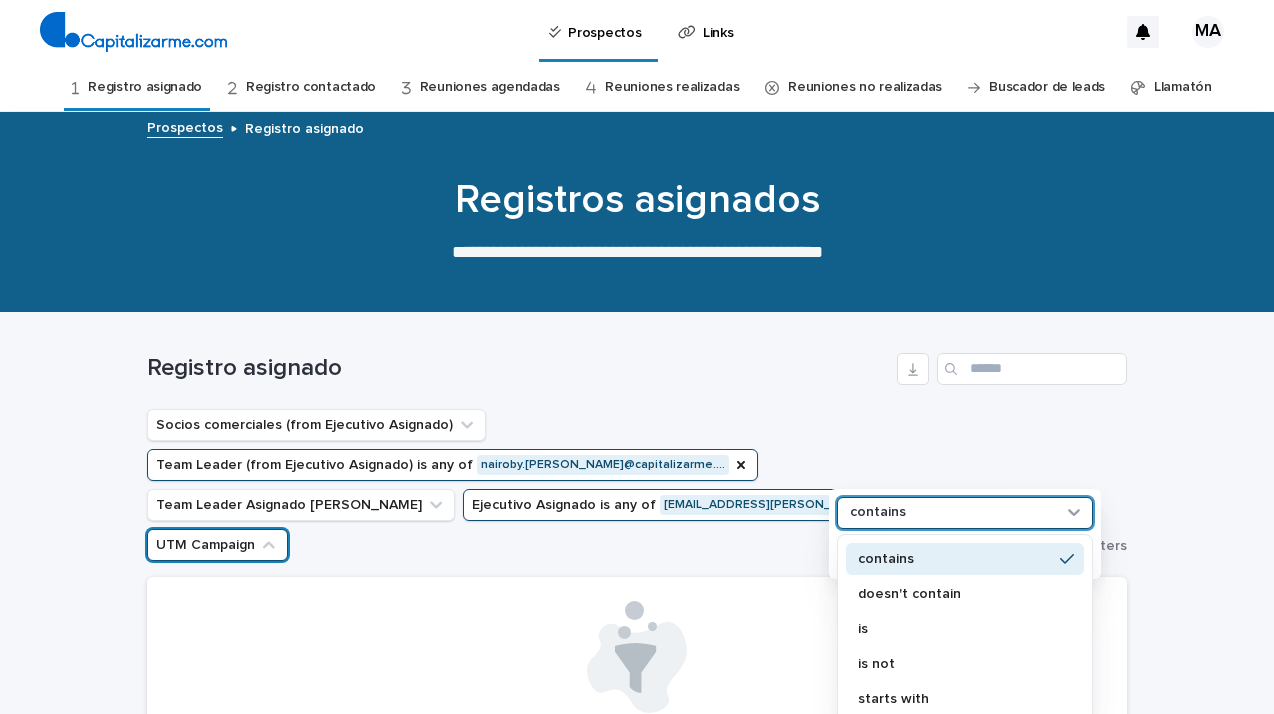 scroll, scrollTop: 0, scrollLeft: 0, axis: both 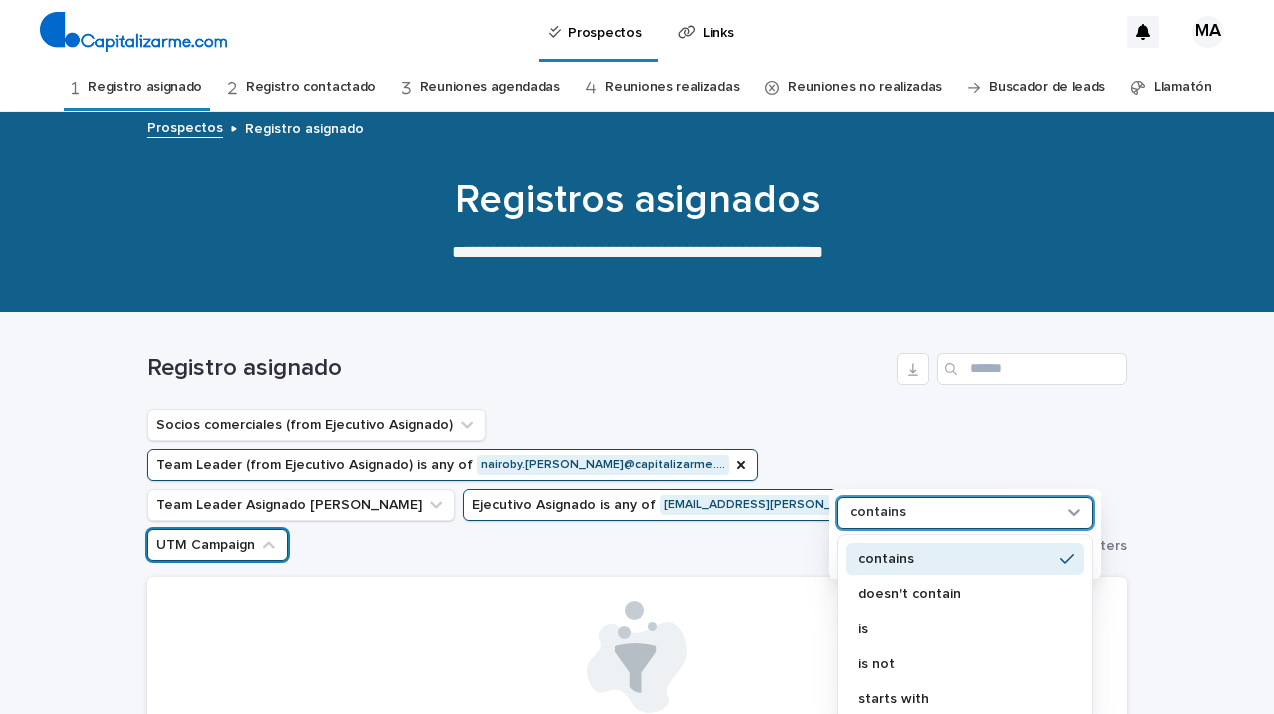 click 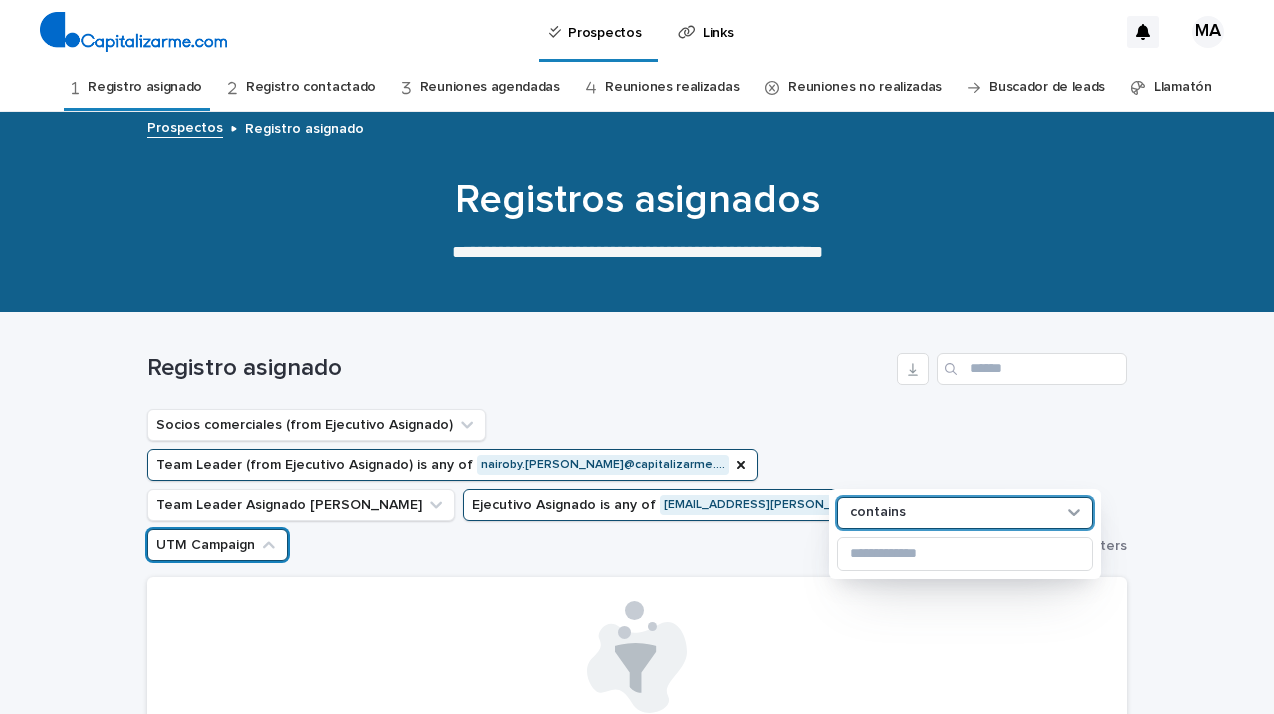 click on "Loading... Saving… Loading... Saving… Registro asignado Socios comerciales (from Ejecutivo Asignado) Team Leader (from Ejecutivo Asignado) is any of nairoby.[PERSON_NAME]@capitalizarme.… Team Leader Asignado LLamados Ejecutivo Asignado is any of [EMAIL_ADDRESS][PERSON_NAME][DOMAIN_NAME]… UTM Campaign   option contains, selected.     0 results available. Select is focused , press Down to open the menu,  contains Clear all filters No records match your filters Clear your filters and try again. Clear Filters" at bounding box center (637, 650) 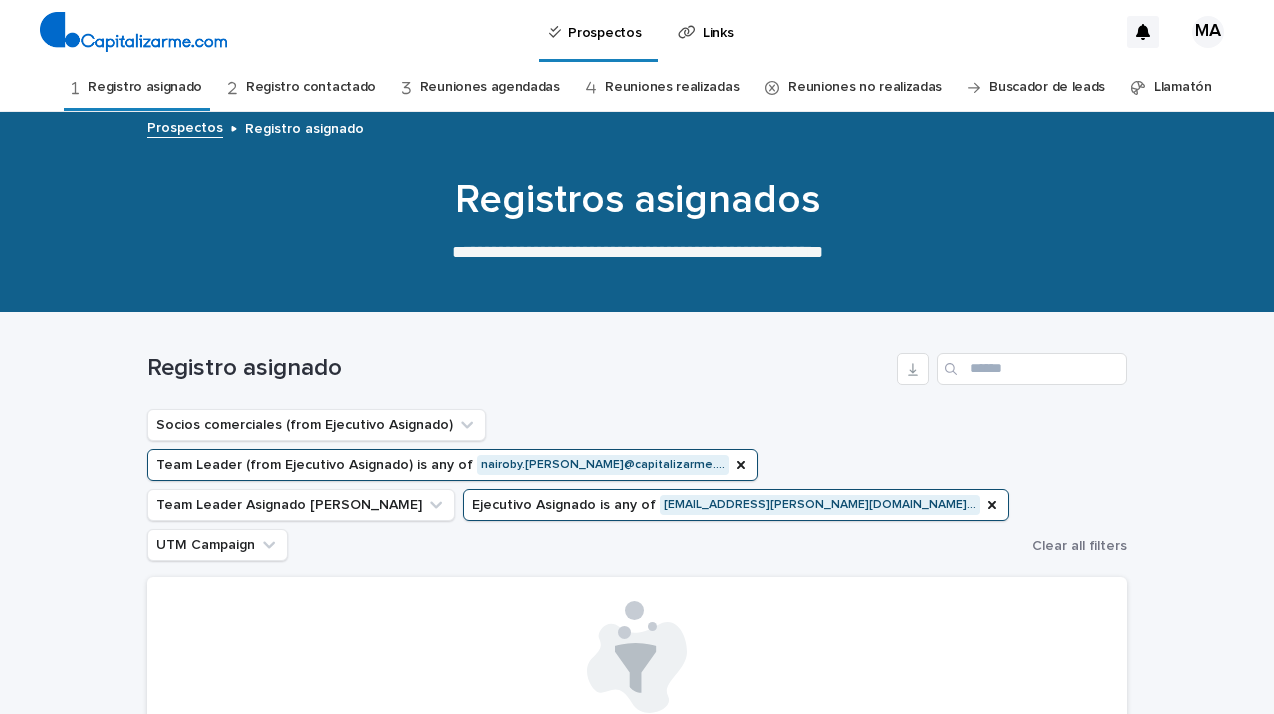 click on "Registro asignado" at bounding box center [145, 87] 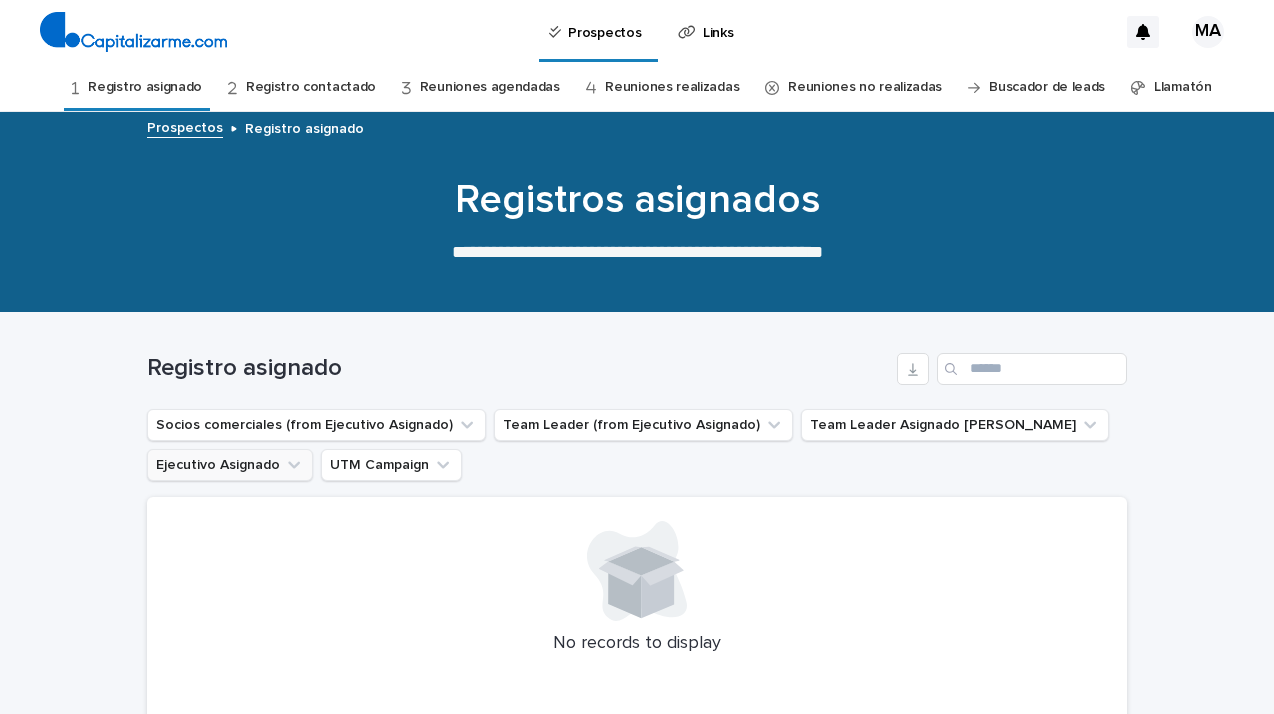 click on "Ejecutivo Asignado" at bounding box center (230, 465) 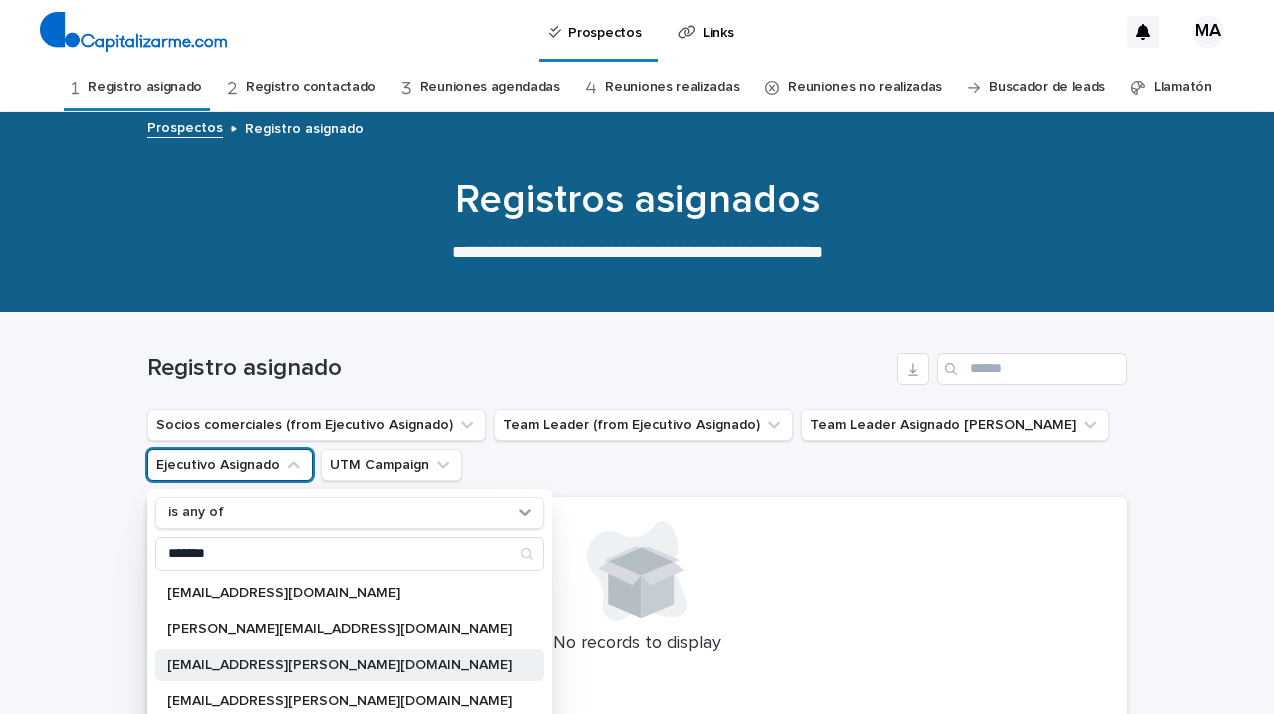 type on "*******" 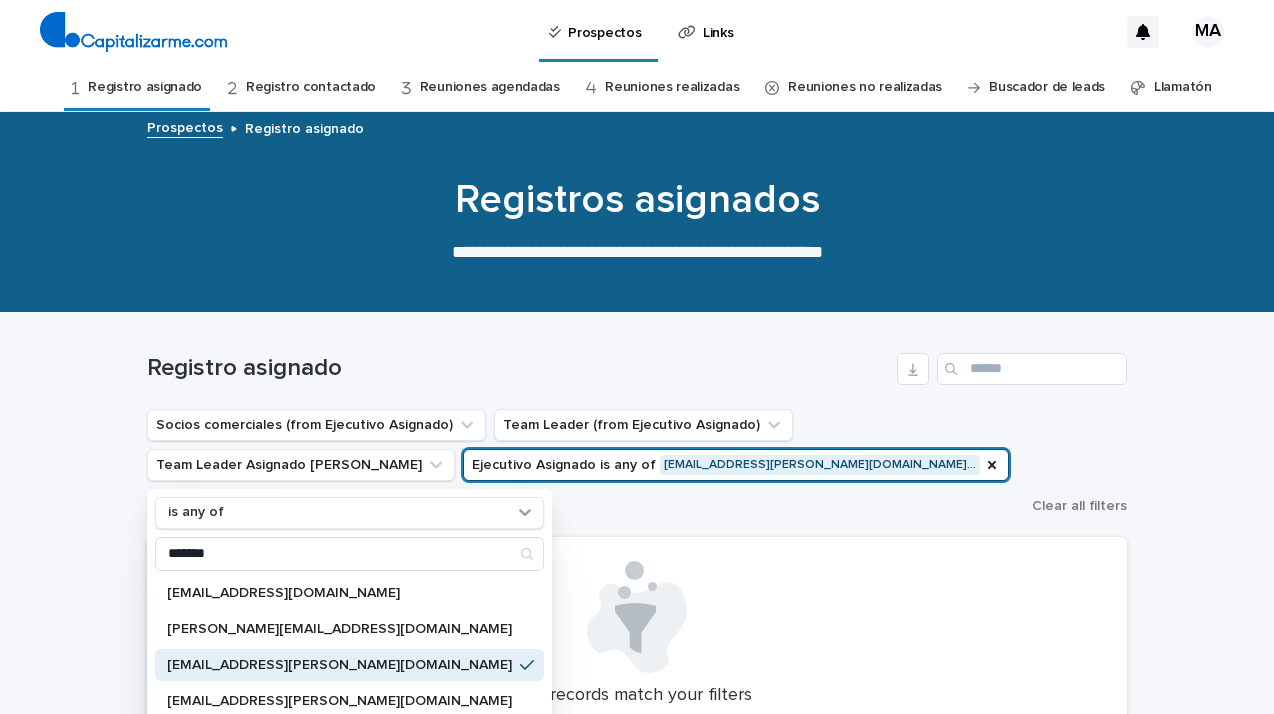 click at bounding box center [637, 617] 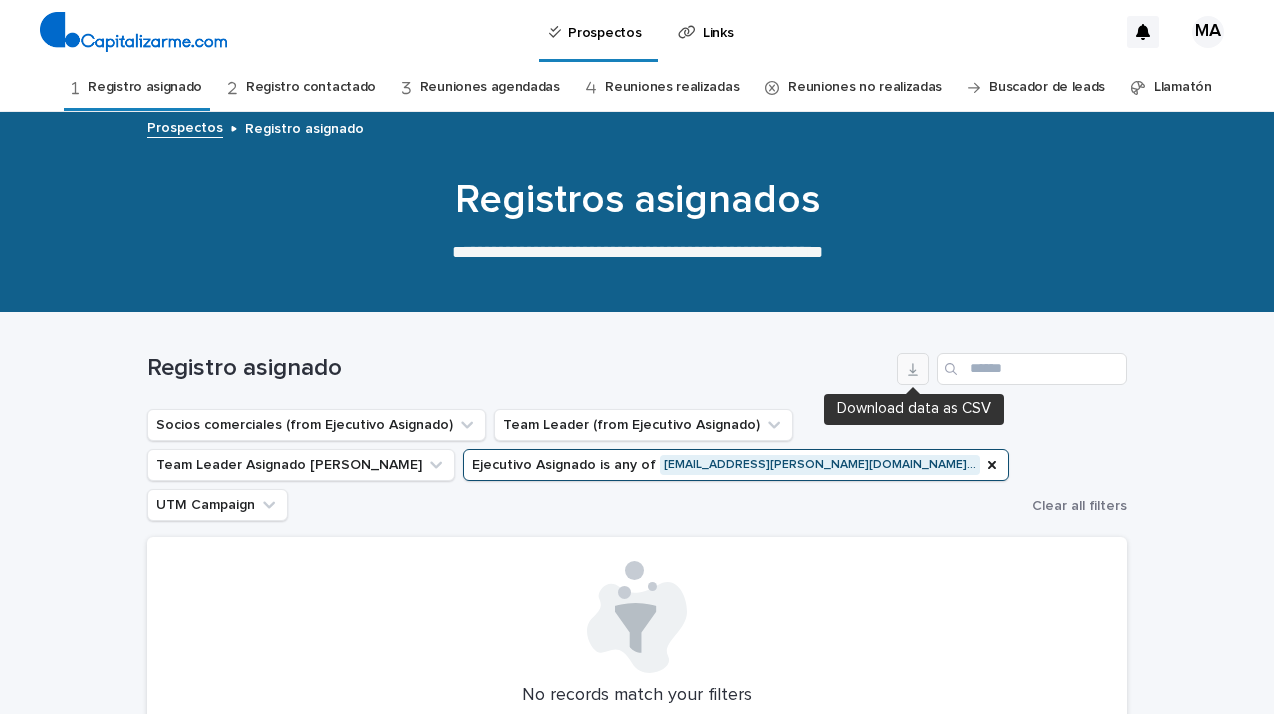 click 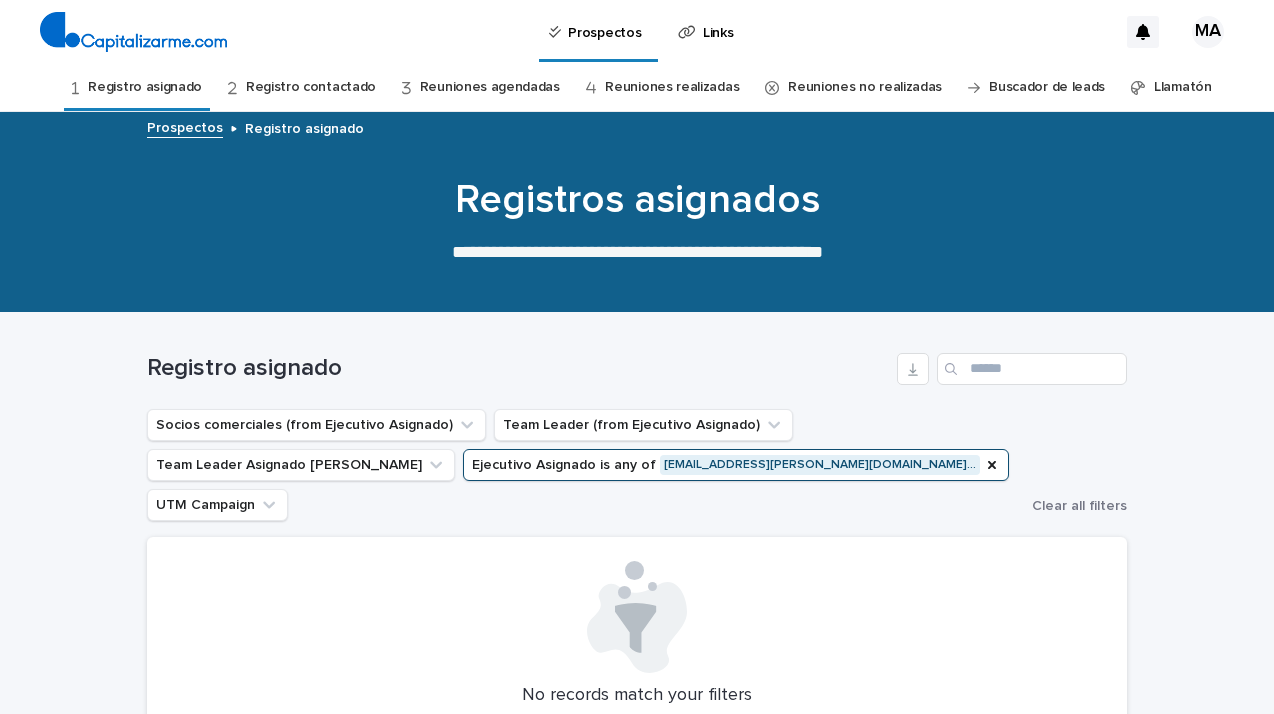 click on "Socios comerciales (from Ejecutivo Asignado) Team Leader (from Ejecutivo Asignado) Team Leader Asignado LLamados Ejecutivo Asignado is any of [EMAIL_ADDRESS][PERSON_NAME][DOMAIN_NAME]… UTM Campaign" at bounding box center [585, 465] 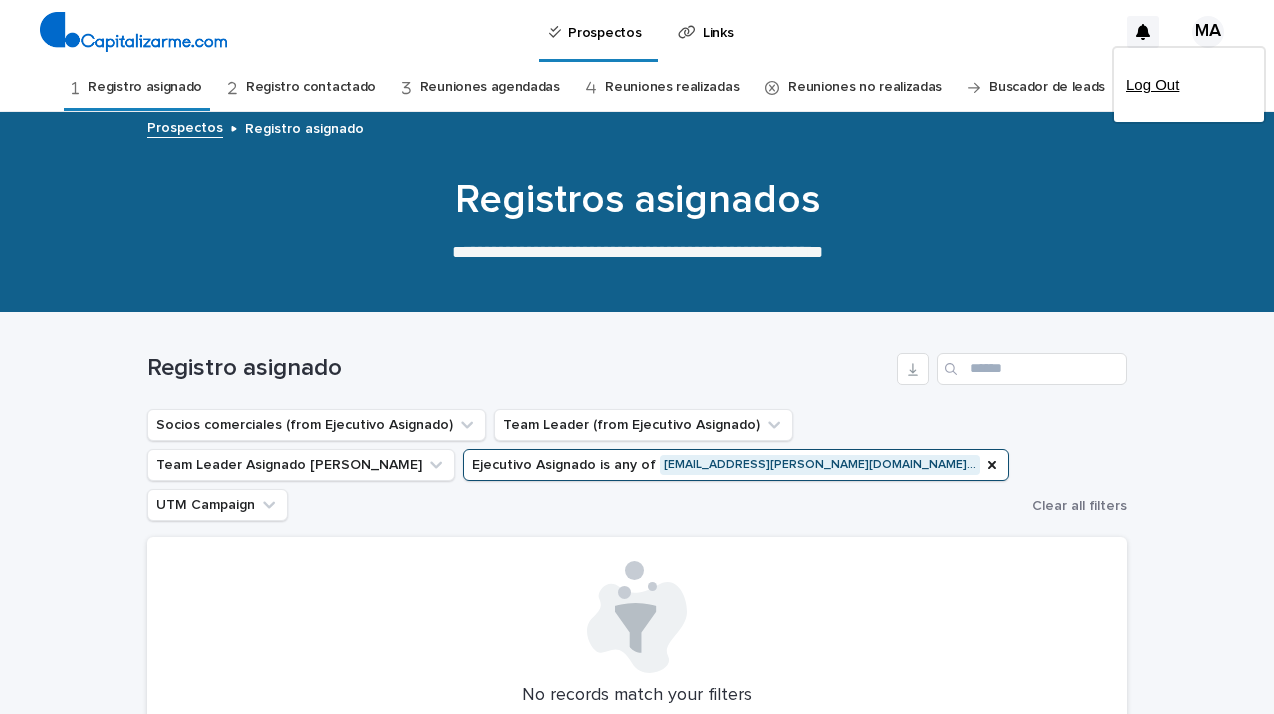 click on "Log Out" at bounding box center [1189, 85] 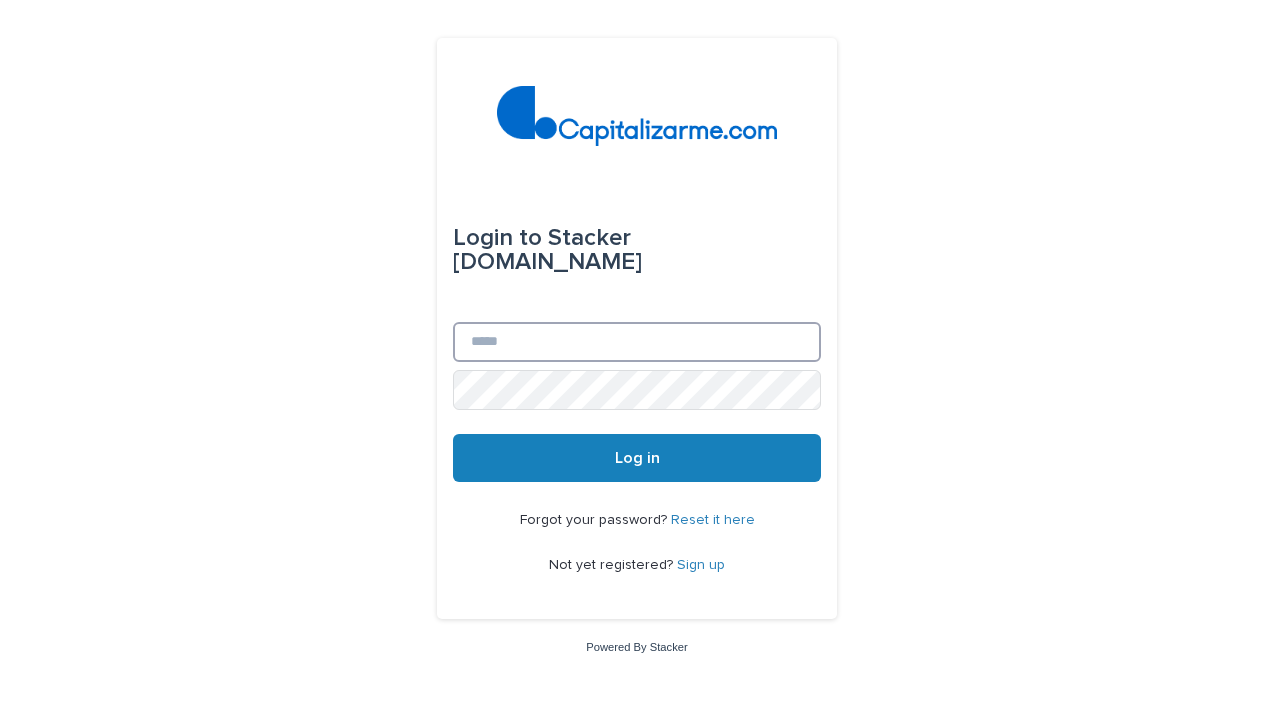 type on "**********" 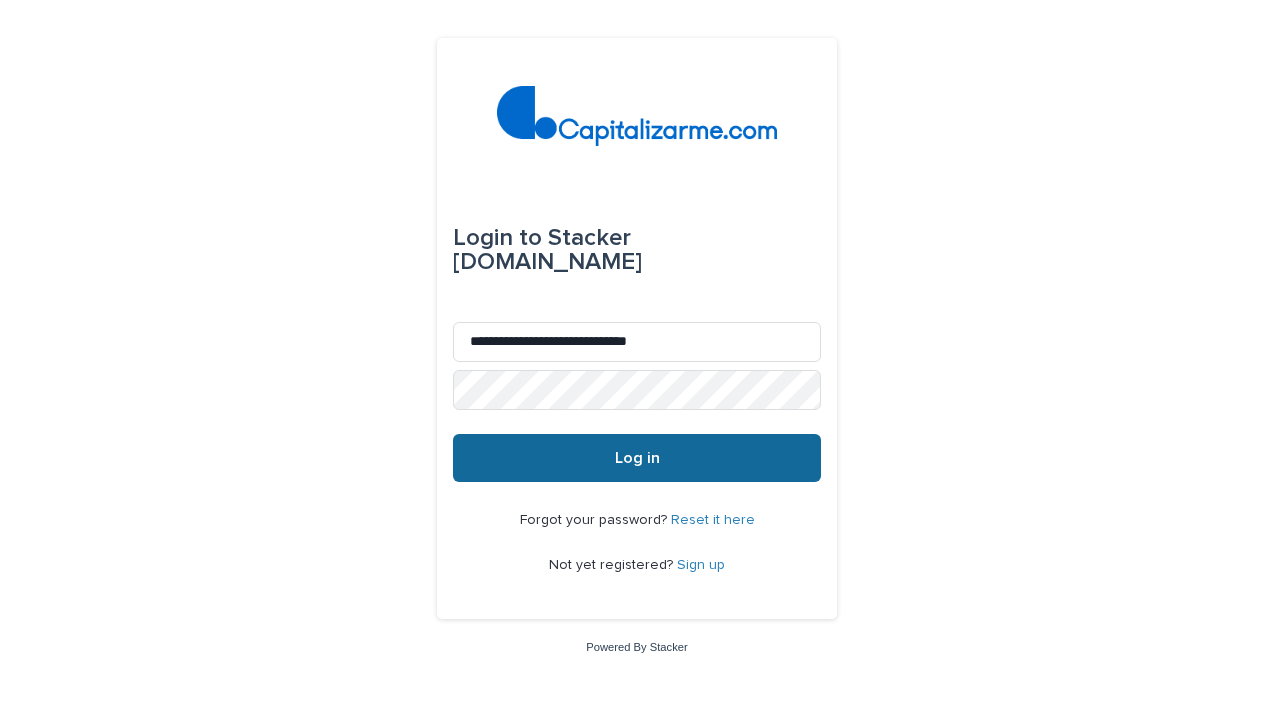 click on "Log in" at bounding box center [637, 458] 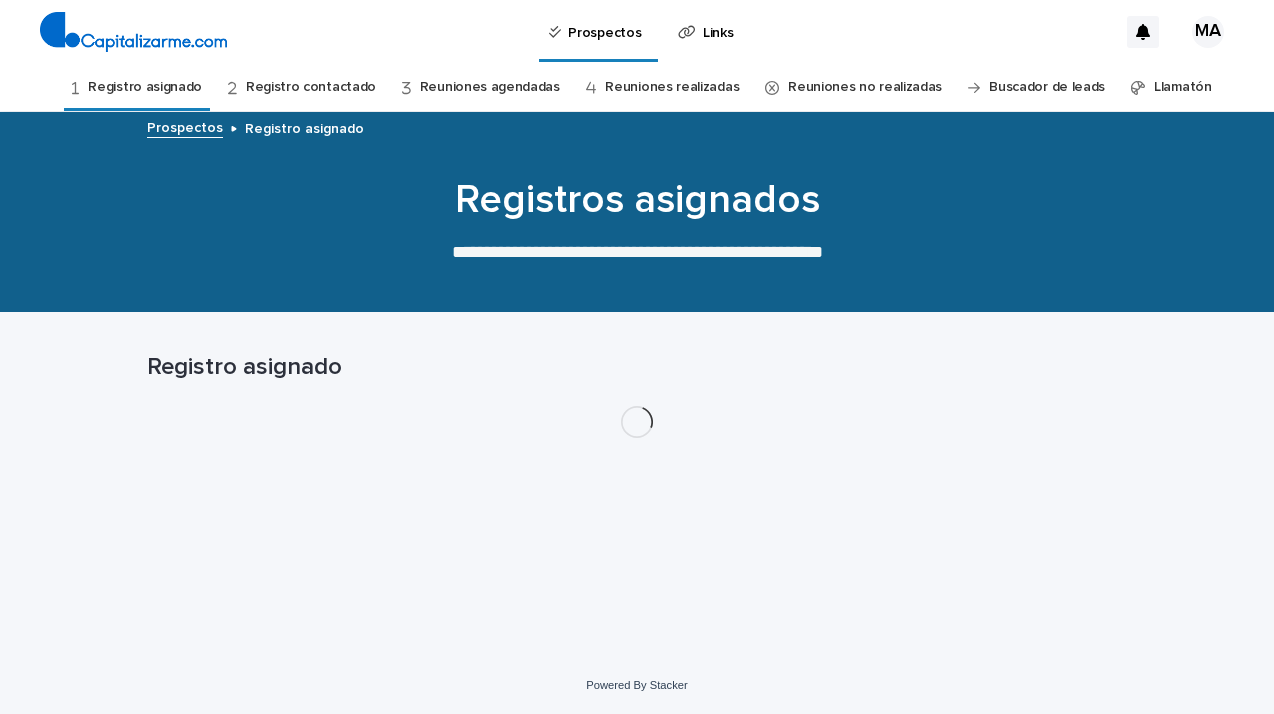 scroll, scrollTop: 0, scrollLeft: 0, axis: both 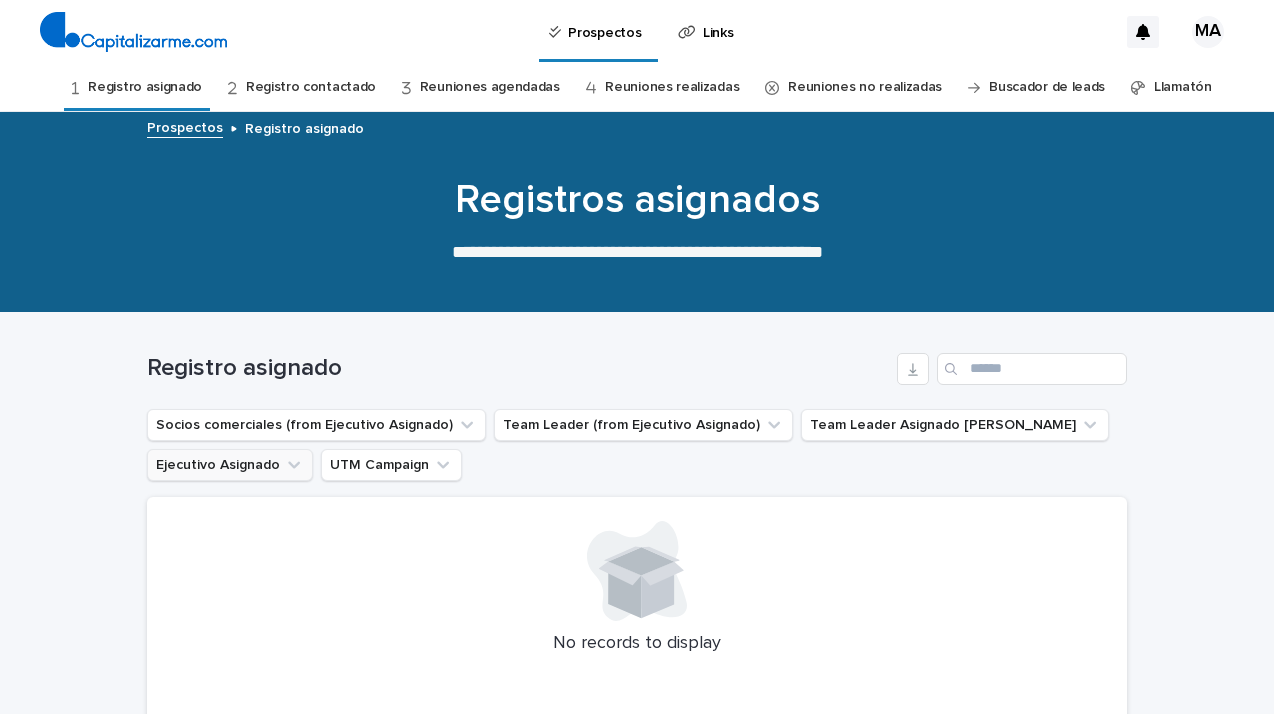 click on "Ejecutivo Asignado" at bounding box center [230, 465] 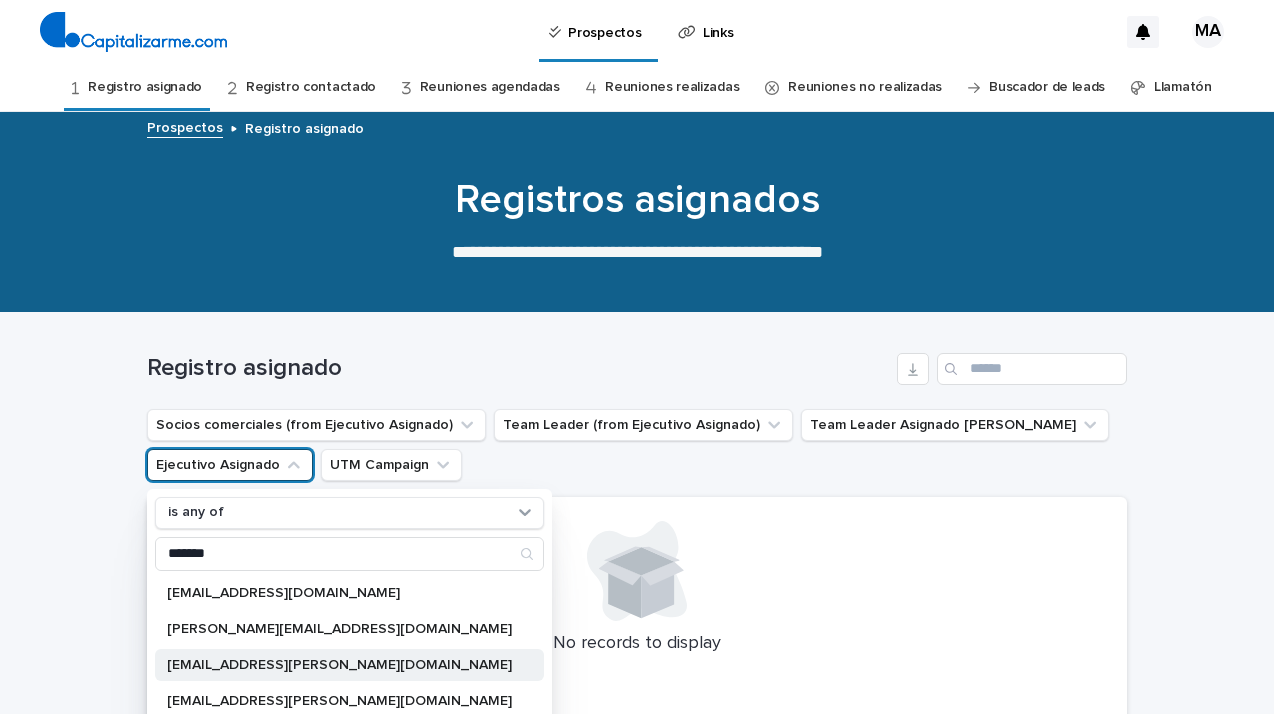type on "*******" 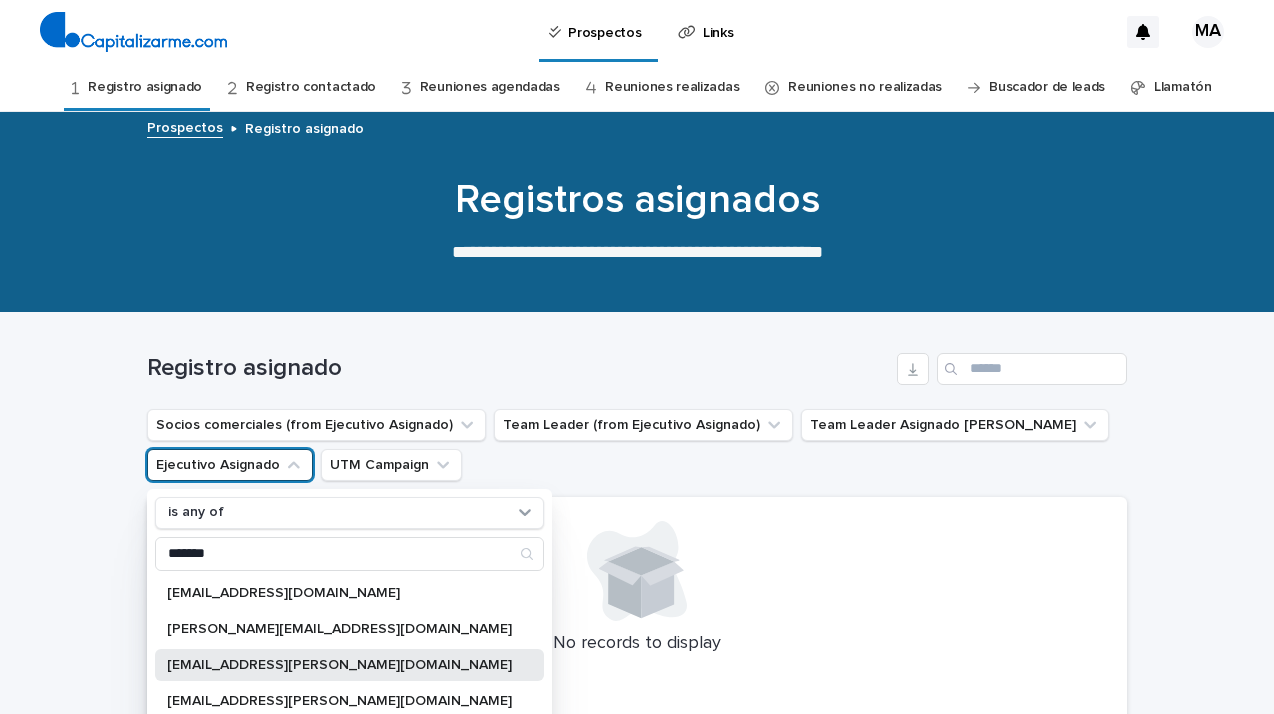 click on "[EMAIL_ADDRESS][PERSON_NAME][DOMAIN_NAME]" at bounding box center (339, 665) 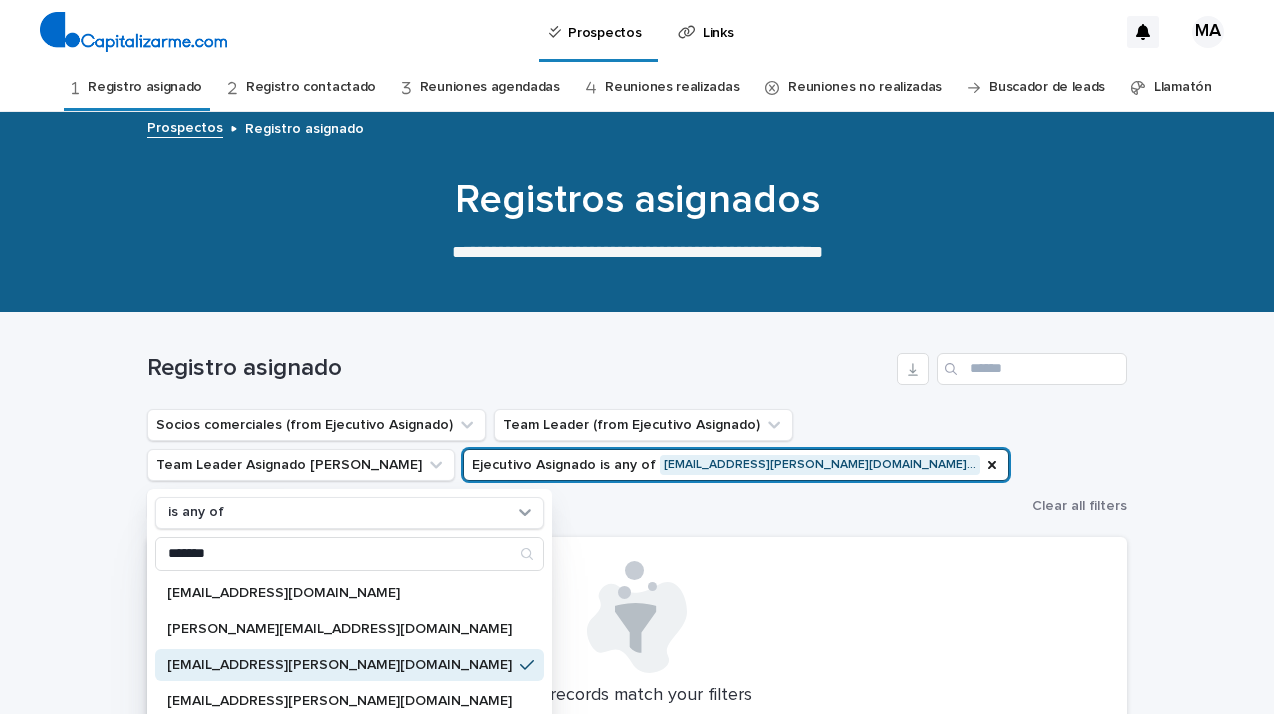 click at bounding box center [637, 617] 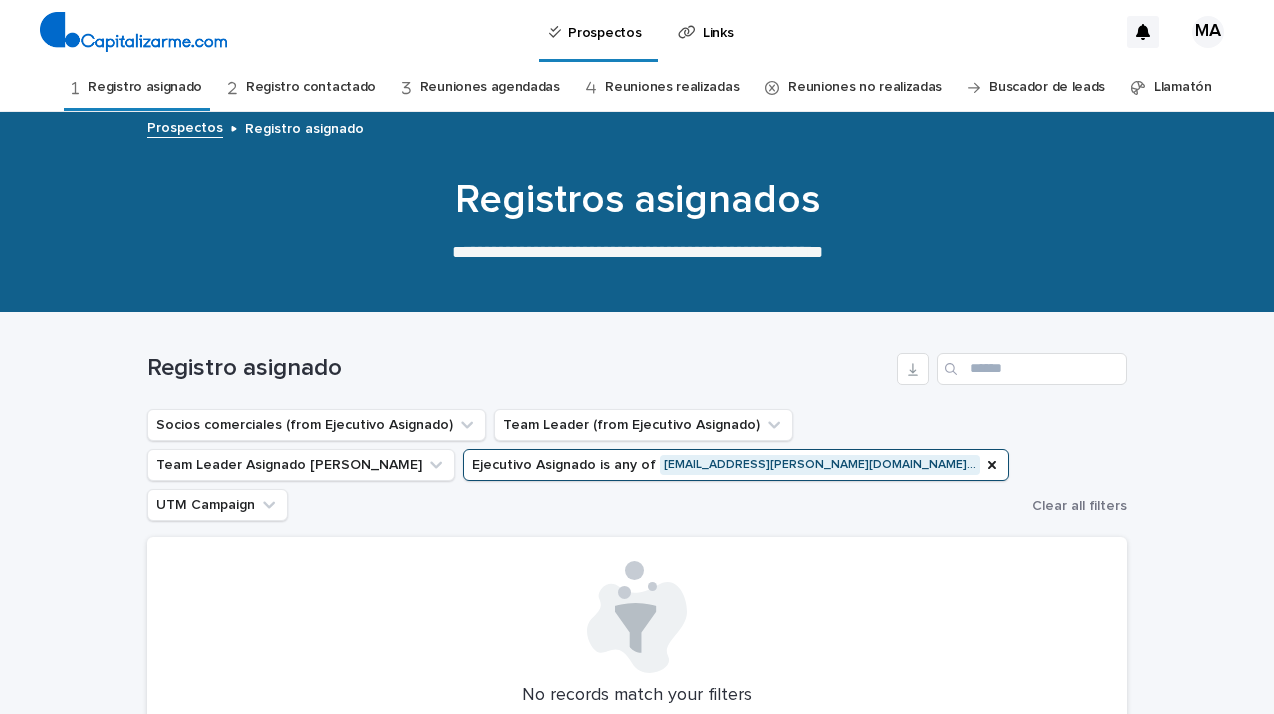 click on "Llamatón" at bounding box center (1183, 87) 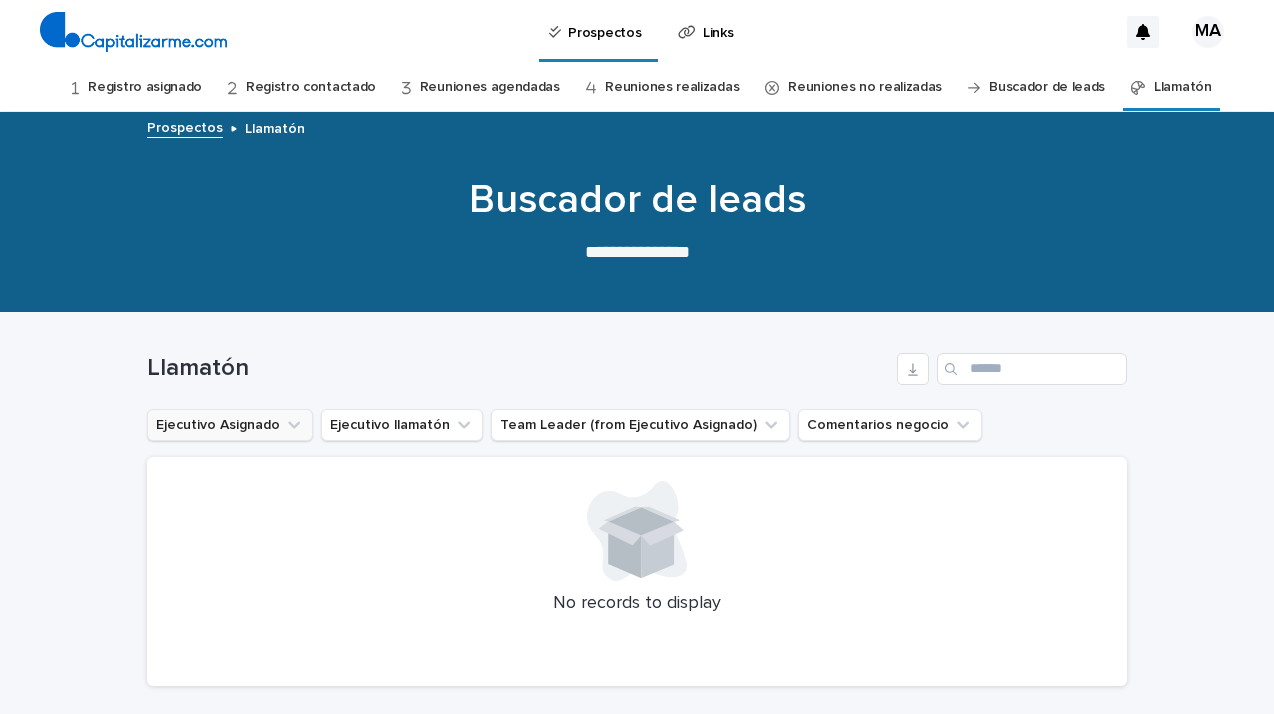 click on "Ejecutivo Asignado" at bounding box center (230, 425) 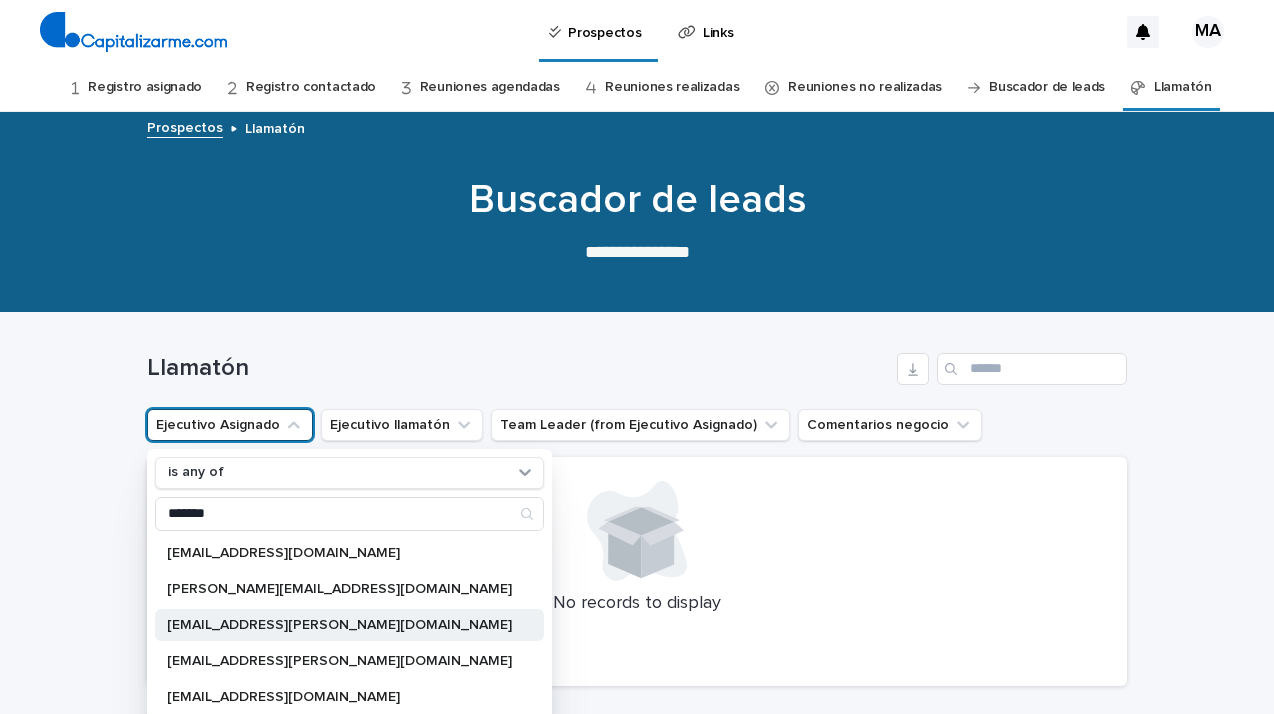 type on "*******" 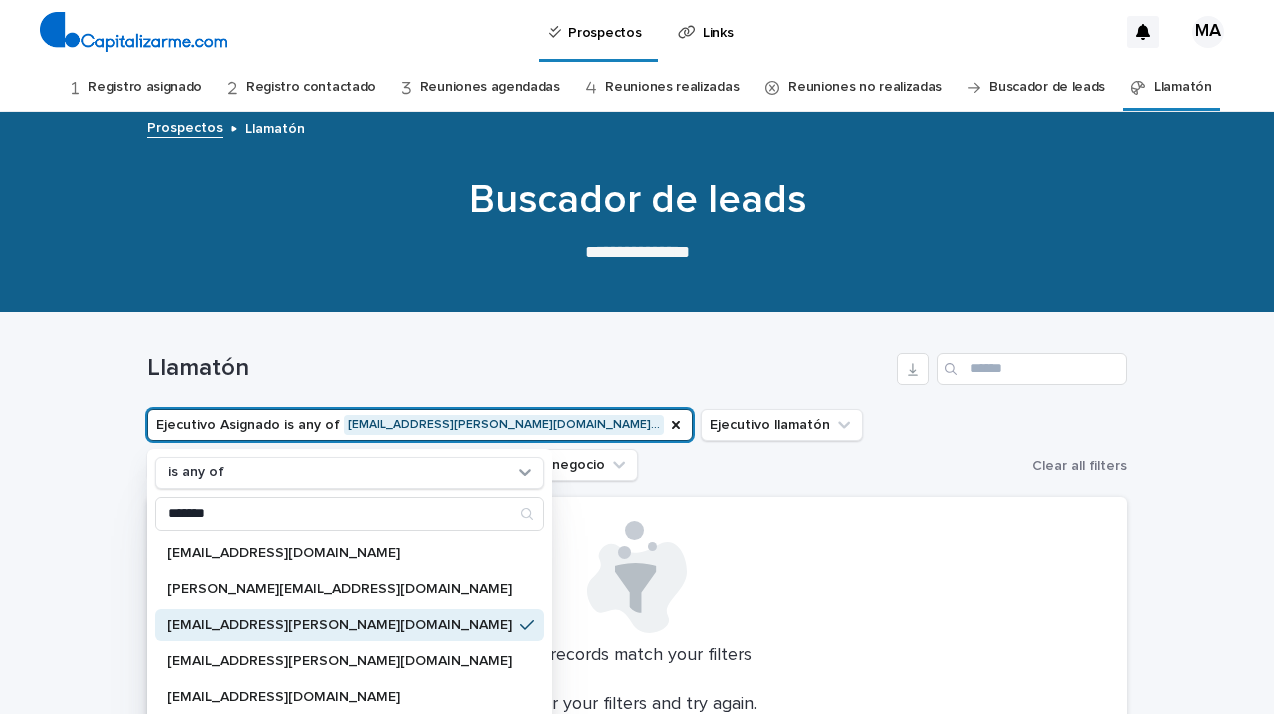 click on "Ejecutivo Asignado is any of mariana.munoz@capitalizarme.co… is any of ******* mariana.bruna@capitalizarme.com mariana.feller@capitalizarme.com mariana.munoz@capitalizarme.com mariana.ramirez@capitalizarme.com marianapaulaigorl@gmail.com marianapaulaigorl@hotmail.com marianarmzc89@gmail.com marianaveraespinoza86@gmail.com Ejecutivo llamatón Team Leader (from Ejecutivo Asignado) Comentarios negocio" at bounding box center (585, 445) 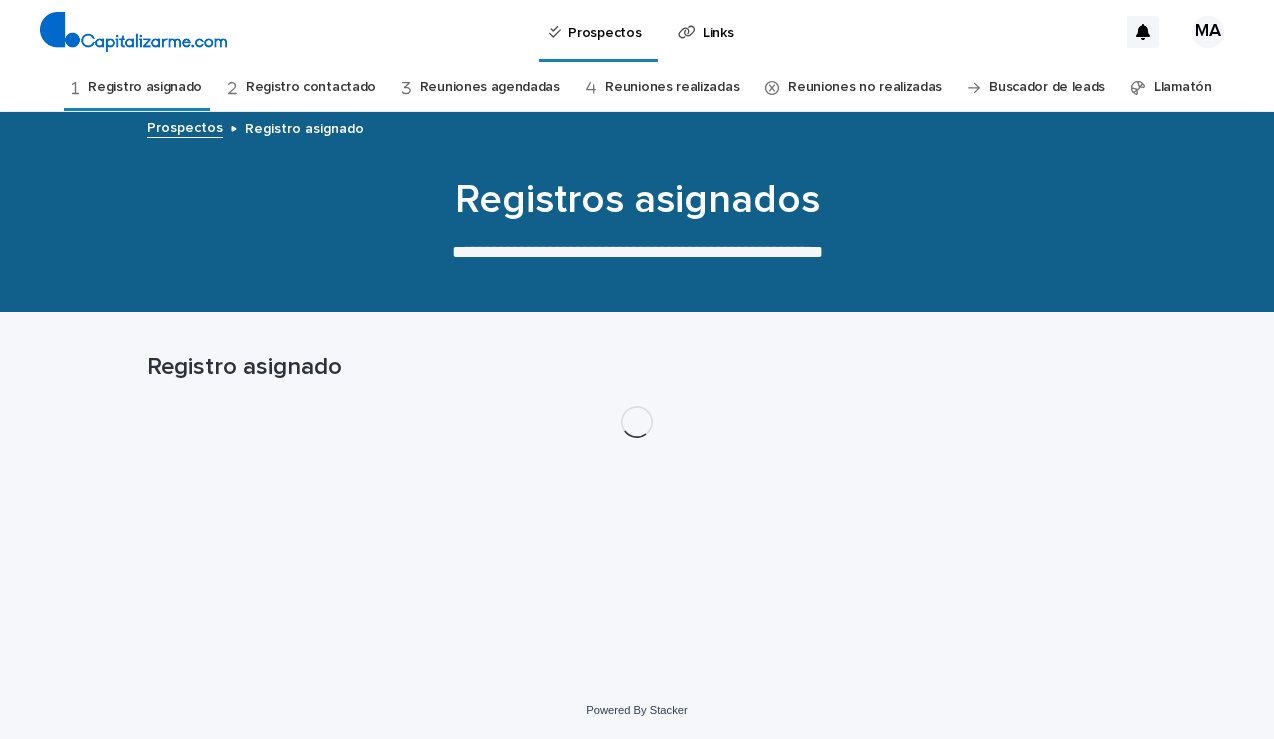scroll, scrollTop: 0, scrollLeft: 0, axis: both 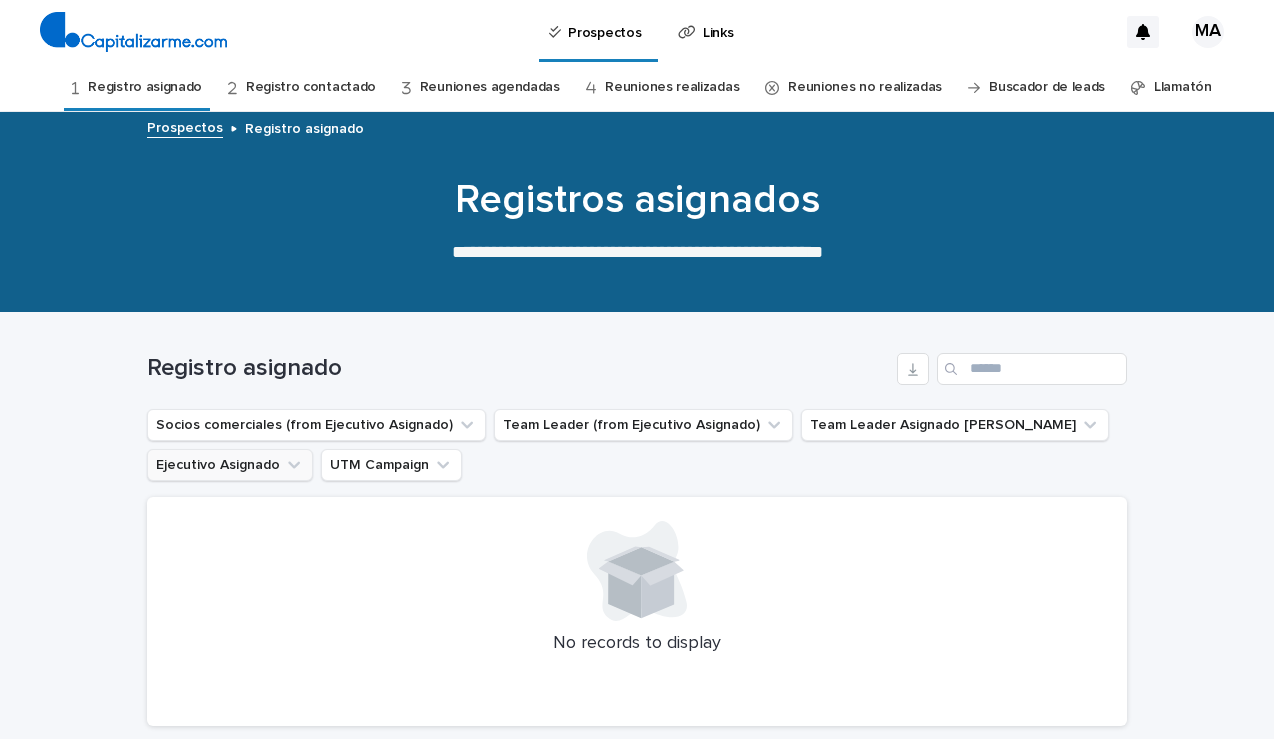 click on "Ejecutivo Asignado" at bounding box center [230, 465] 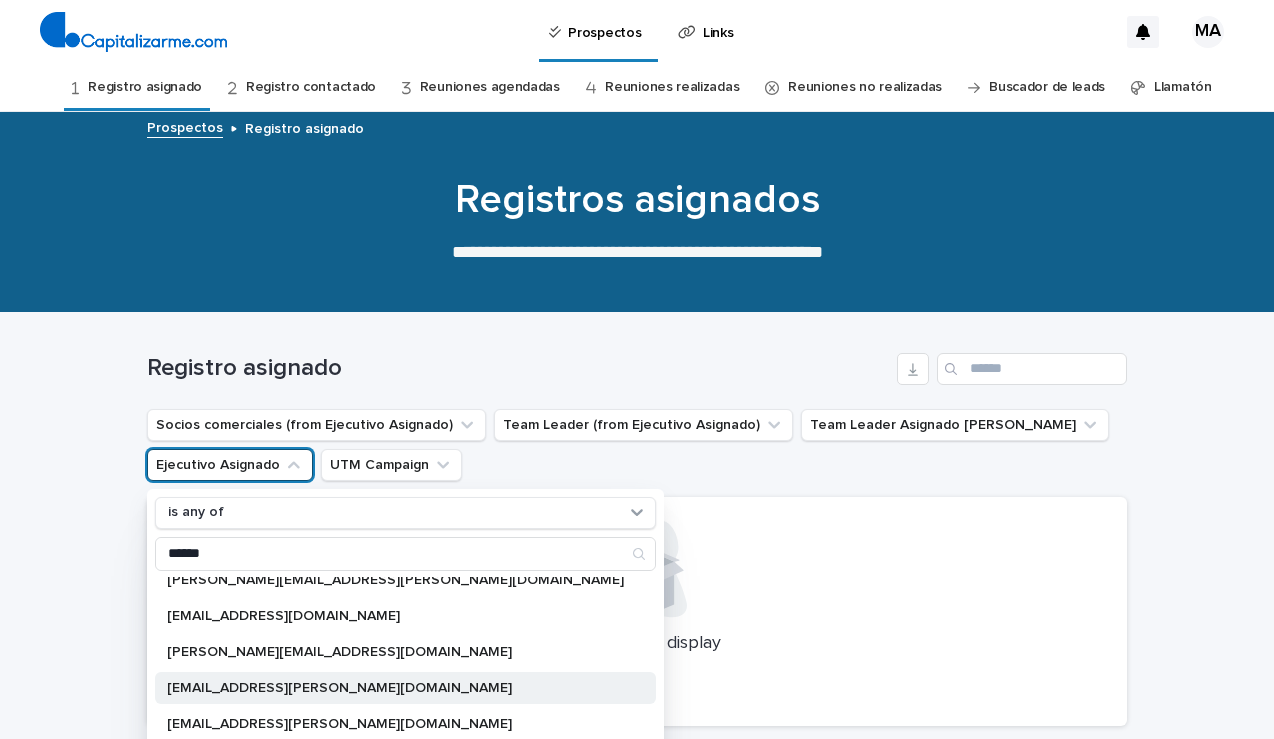 scroll, scrollTop: 51, scrollLeft: 0, axis: vertical 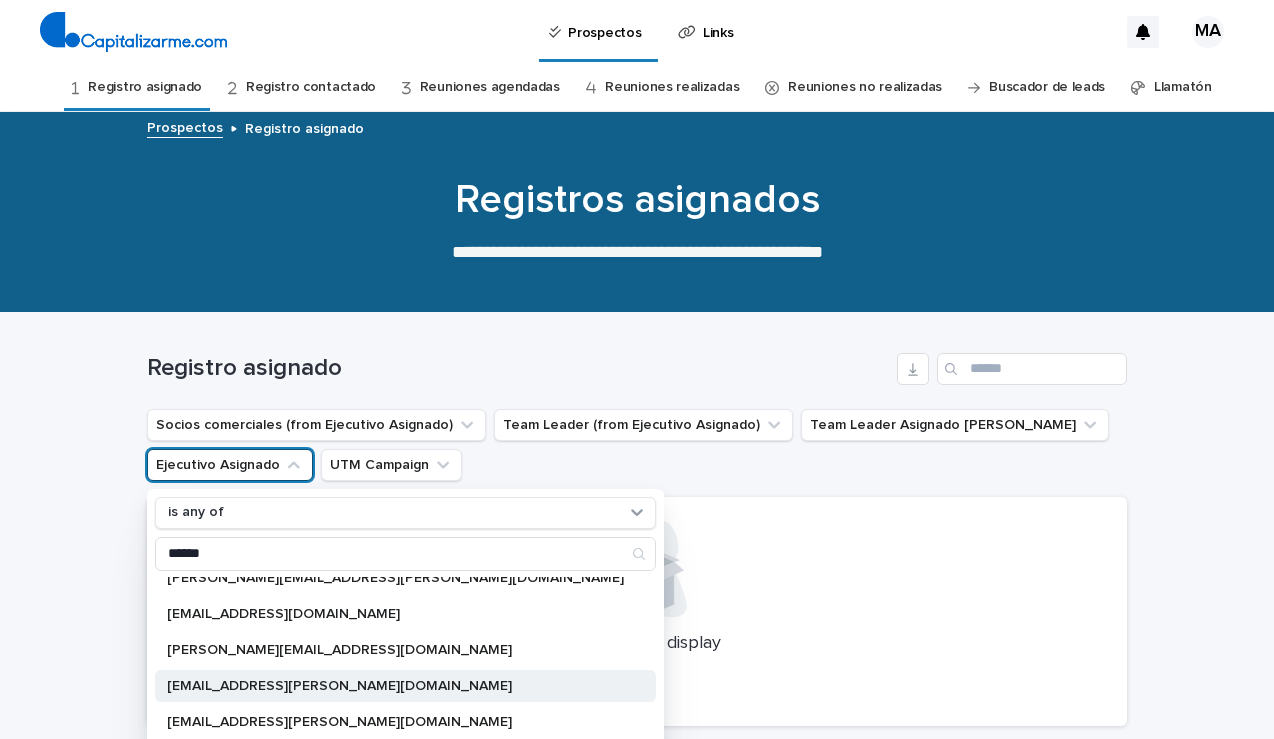 type on "******" 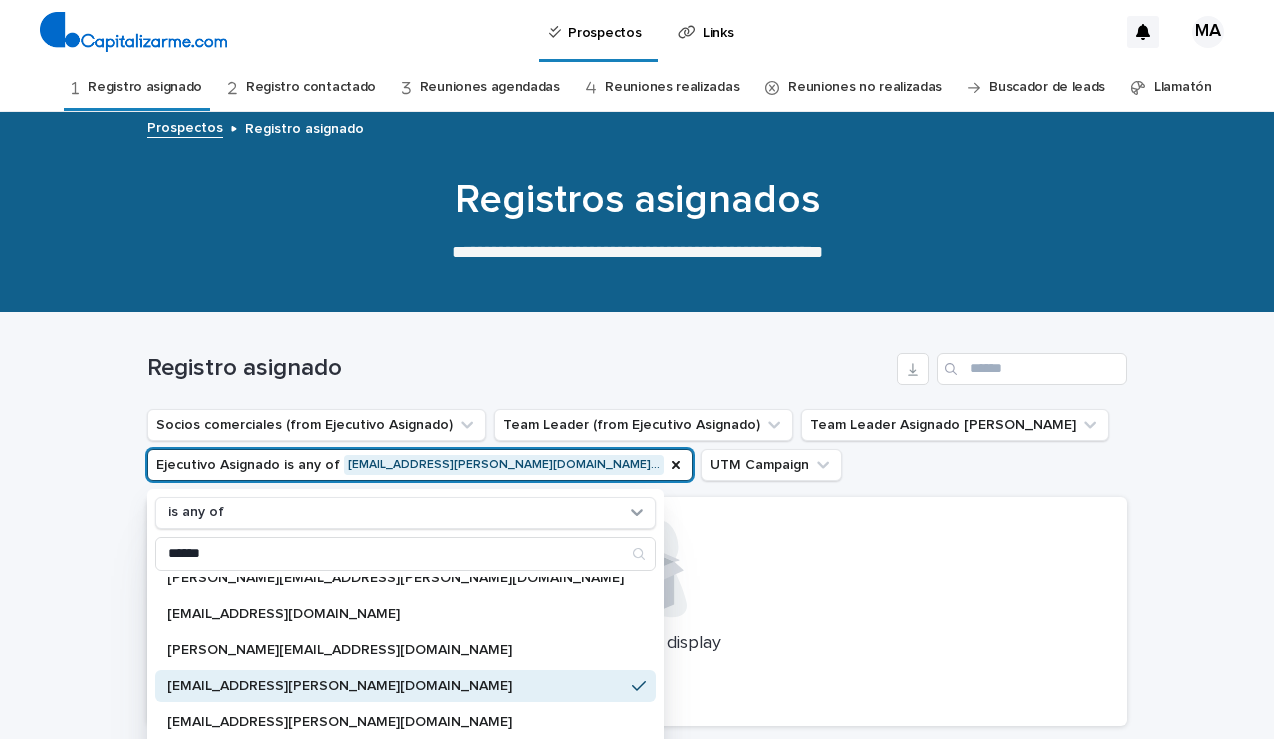 click on "[EMAIL_ADDRESS][PERSON_NAME][DOMAIN_NAME]" at bounding box center (395, 686) 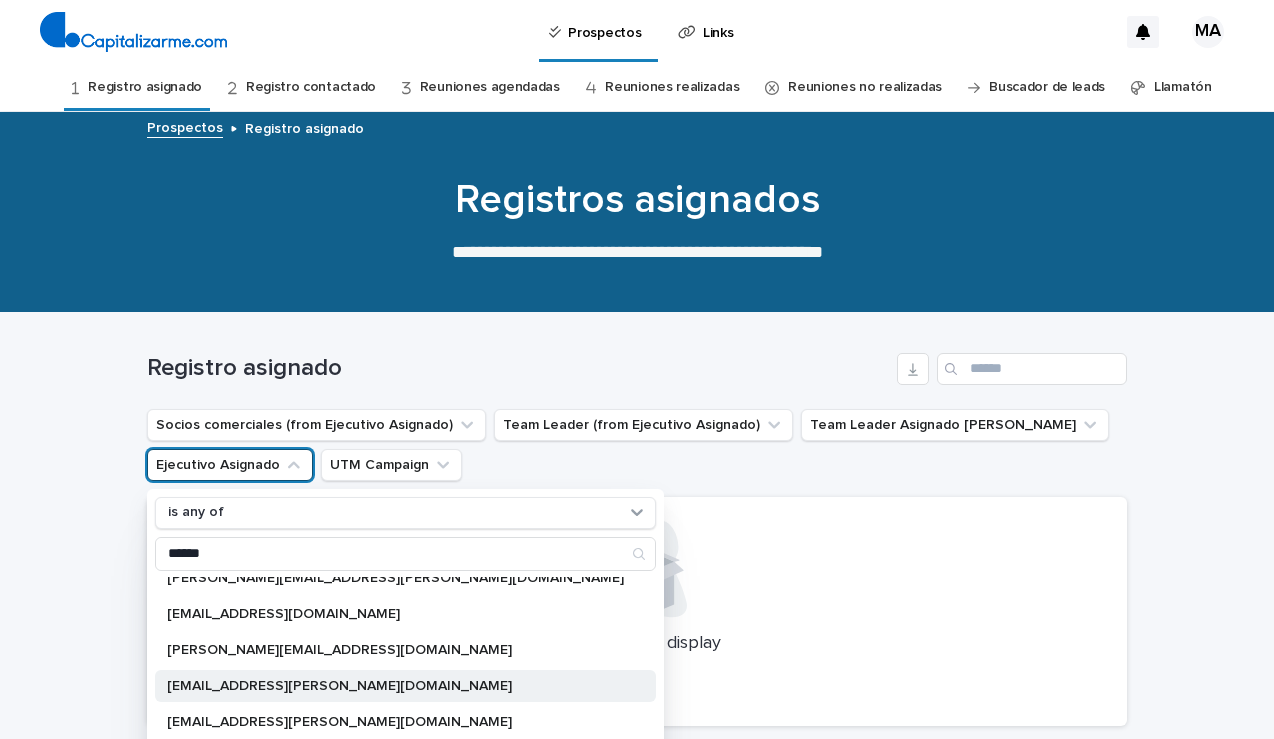 click on "[EMAIL_ADDRESS][PERSON_NAME][DOMAIN_NAME]" at bounding box center [395, 686] 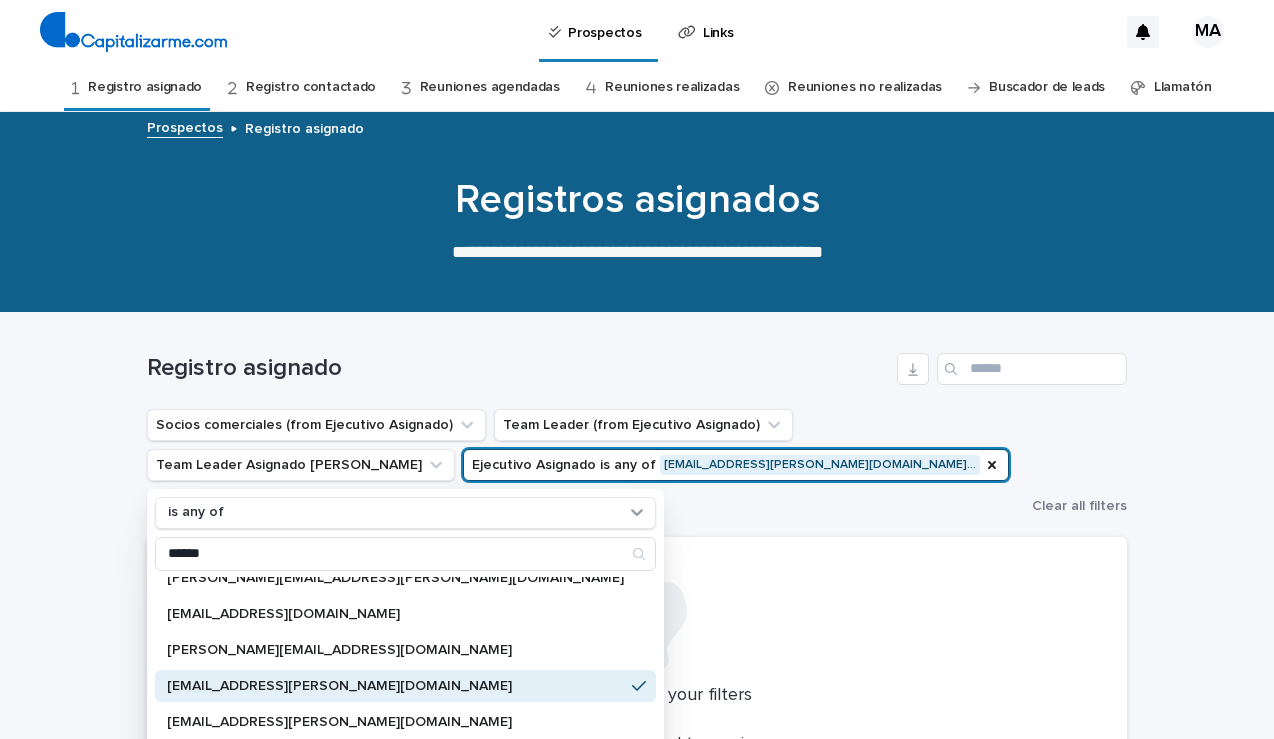 click at bounding box center (637, 617) 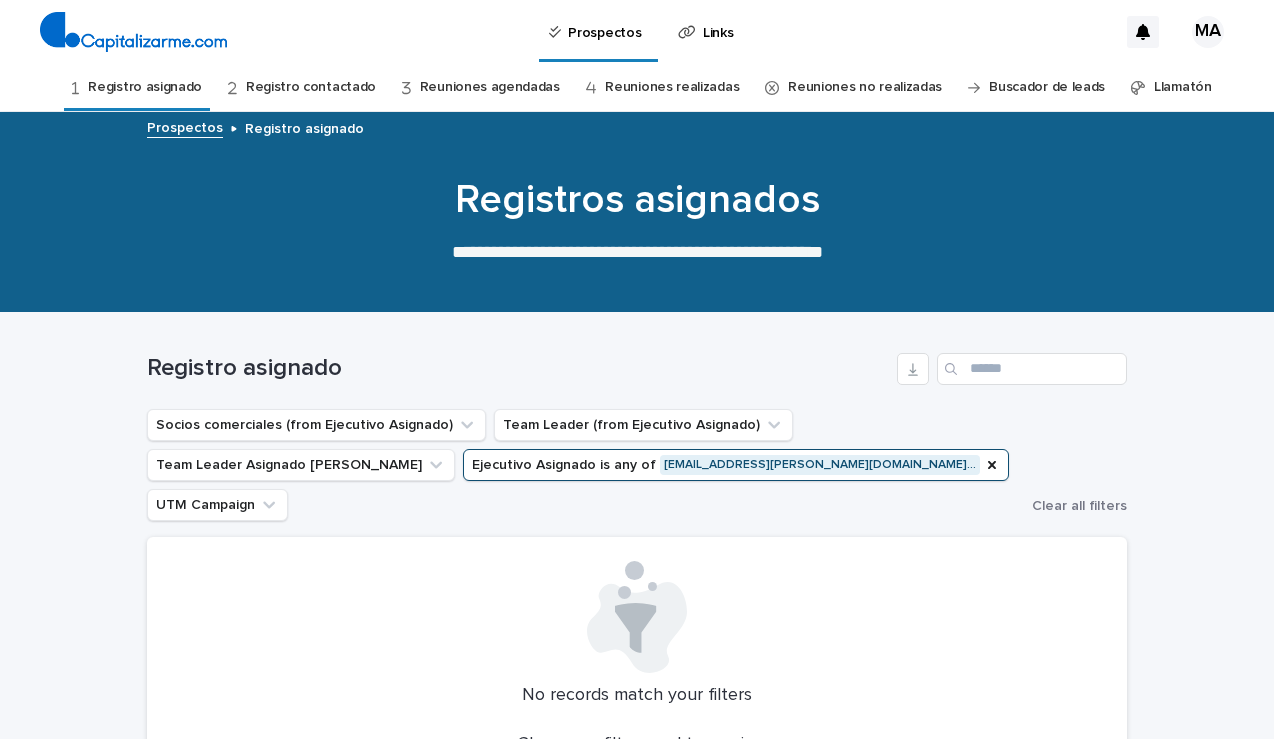 click on "Registro asignado" at bounding box center (304, 127) 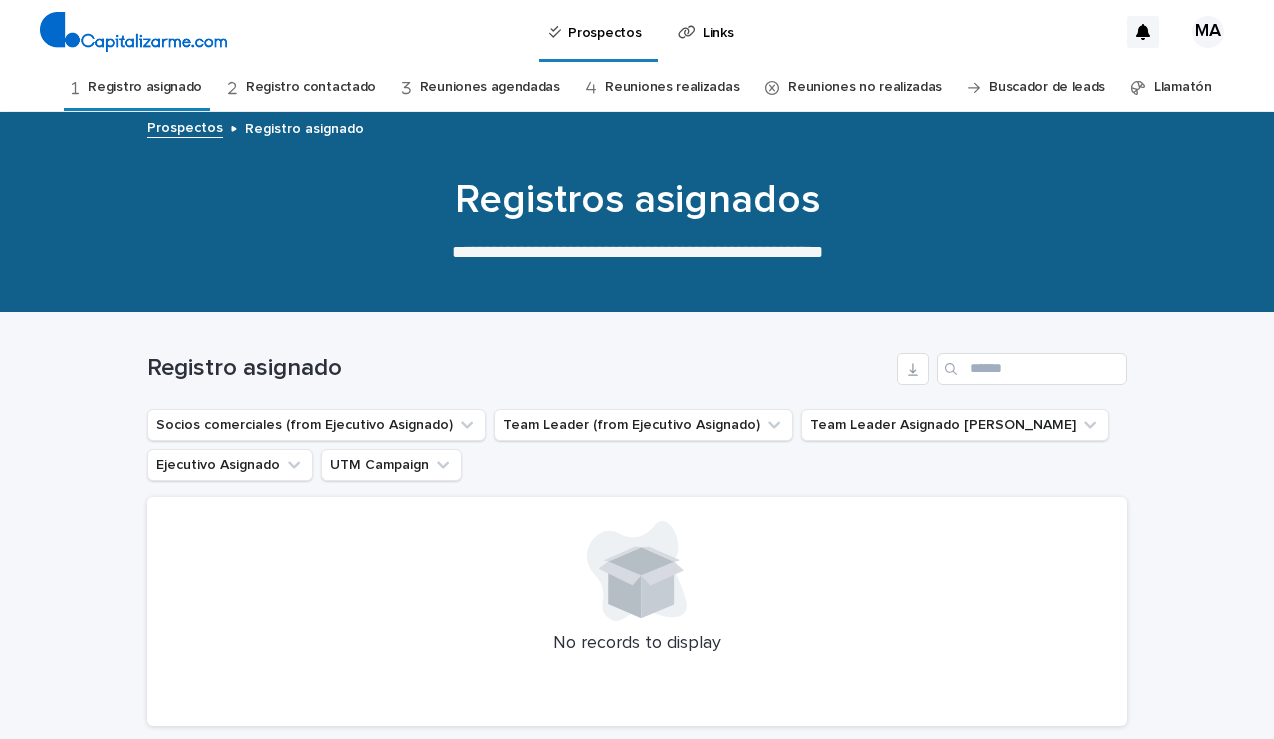 click on "Llamatón" at bounding box center (1183, 87) 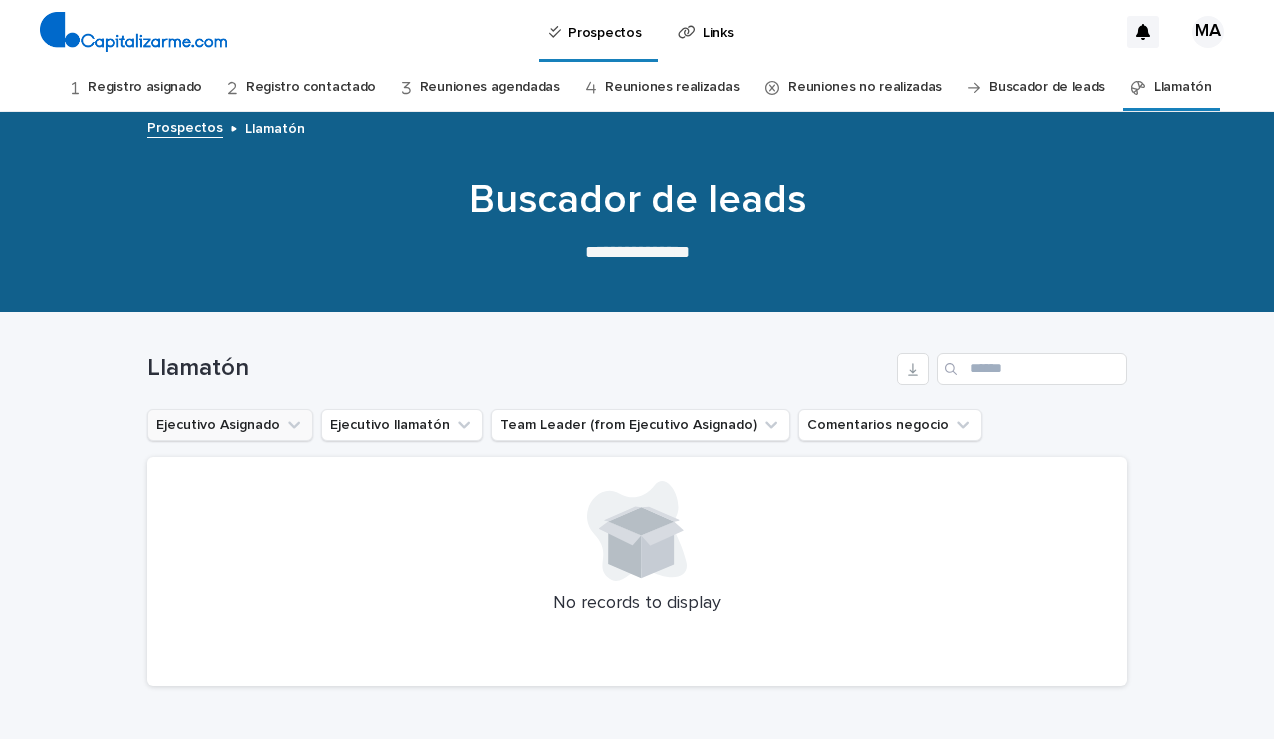 click 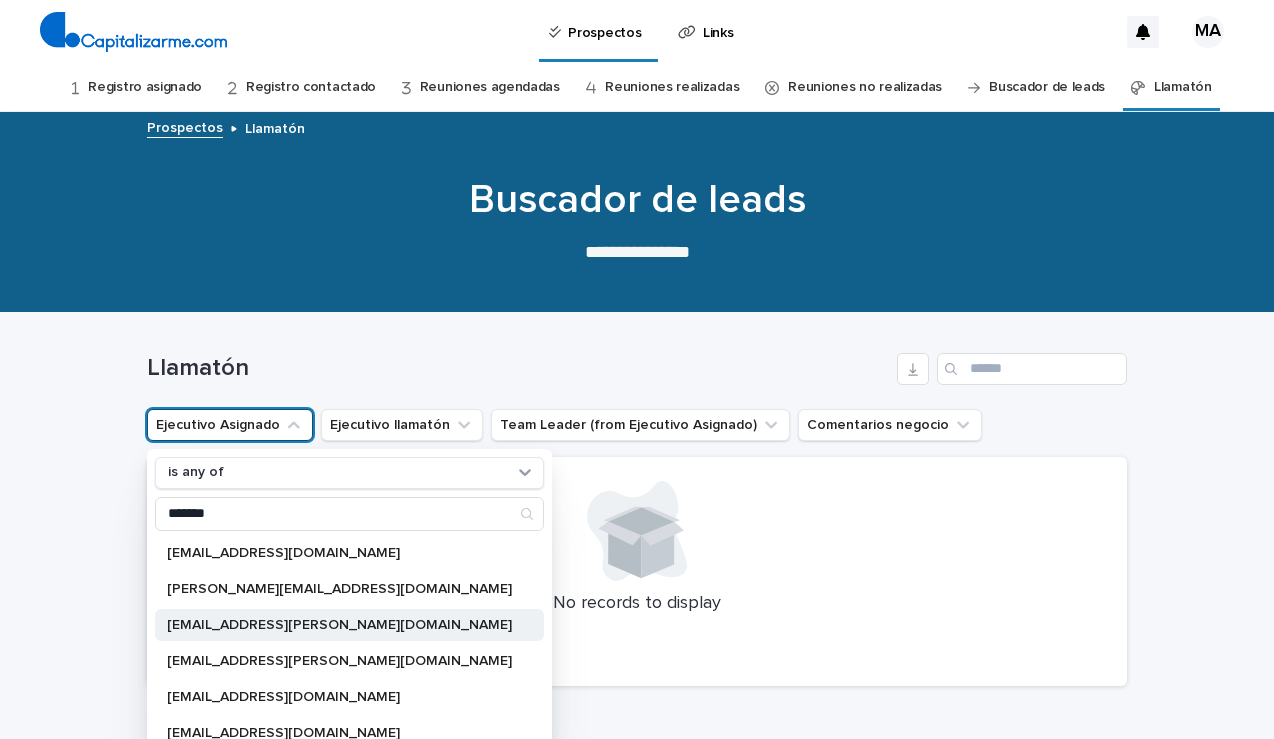 type on "*******" 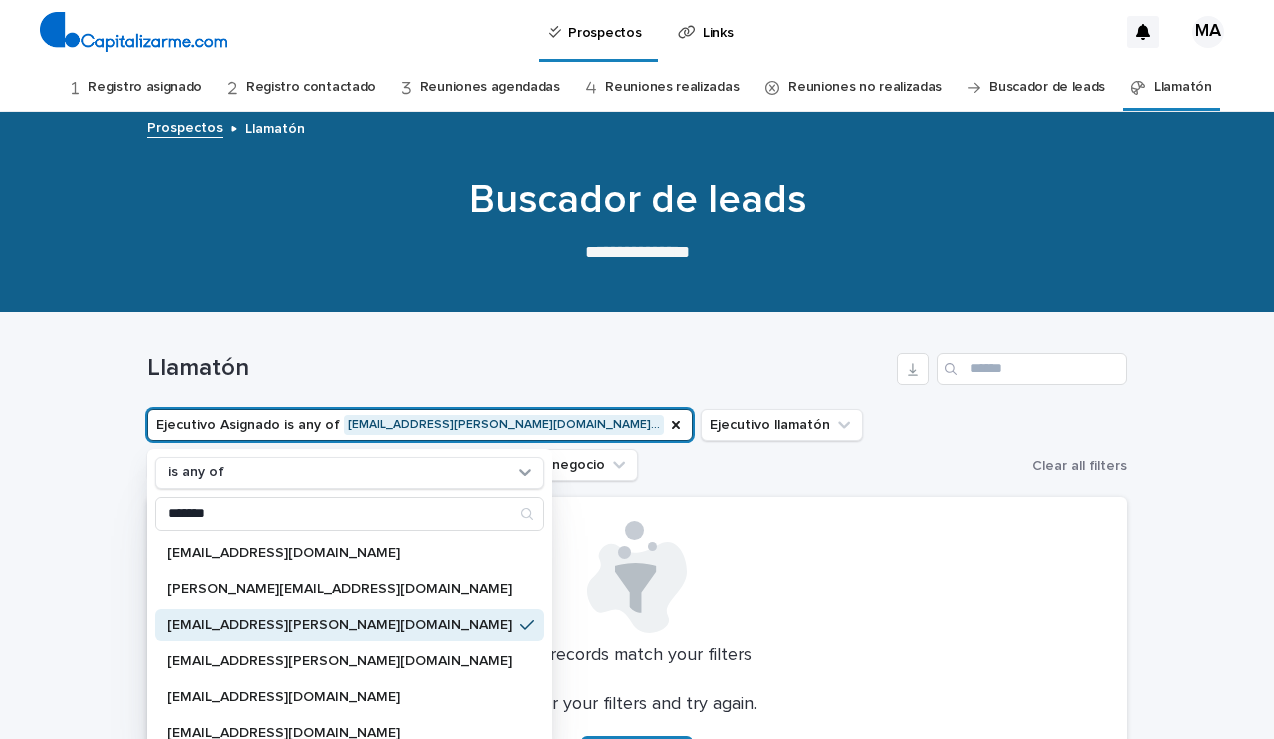 click on "Llamatón Ejecutivo Asignado is any of mariana.munoz@capitalizarme.co… is any of ******* mariana.bruna@capitalizarme.com mariana.feller@capitalizarme.com mariana.munoz@capitalizarme.com mariana.ramirez@capitalizarme.com marianapaulaigorl@gmail.com marianapaulaigorl@hotmail.com marianarmzc89@gmail.com marianaveraespinoza86@gmail.com Ejecutivo llamatón Team Leader (from Ejecutivo Asignado) Comentarios negocio Clear all filters No records match your filters Clear your filters and try again. Clear Filters" at bounding box center (637, 560) 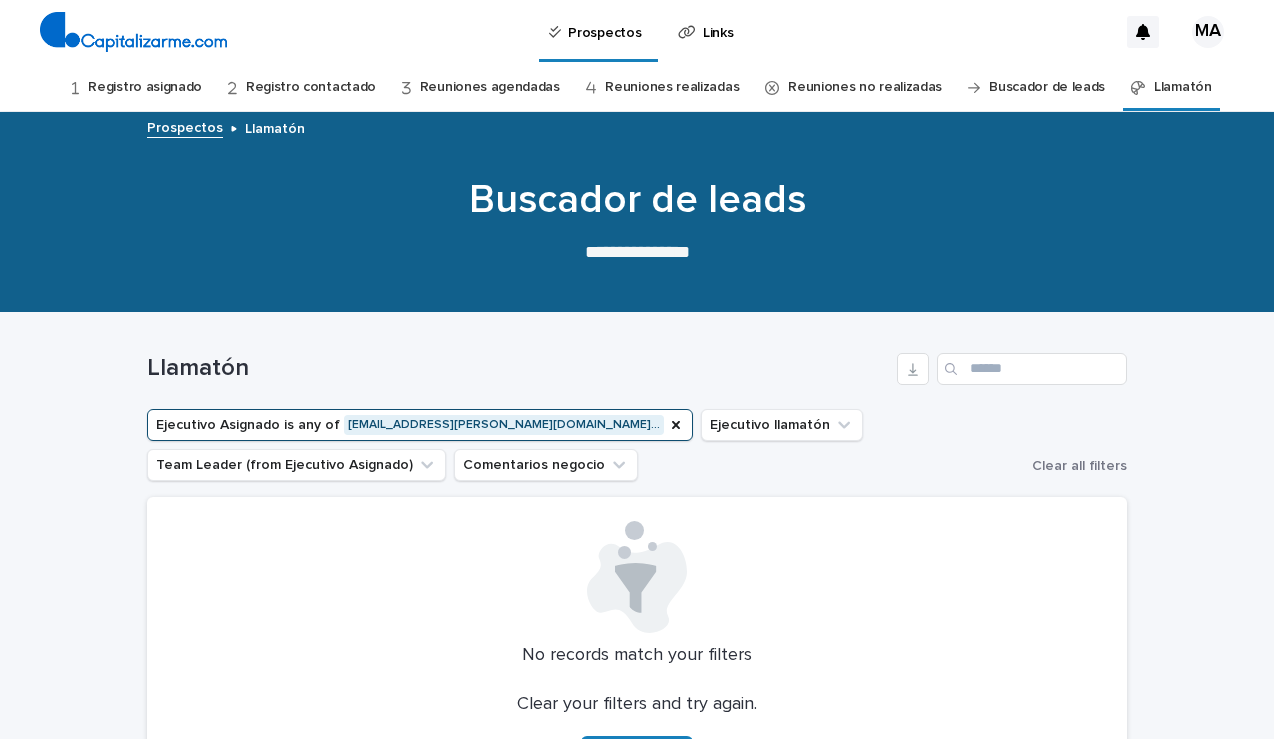 click on "Buscador de leads" at bounding box center (1047, 87) 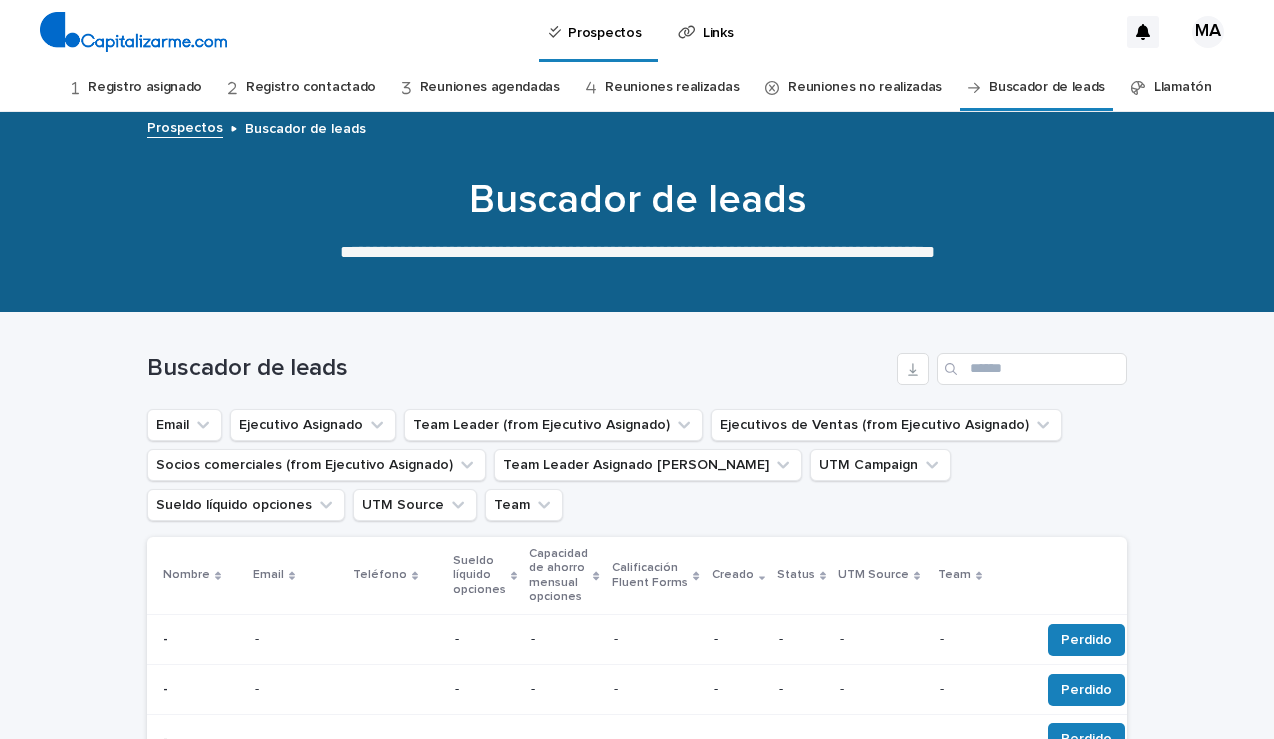 click on "Reuniones no realizadas" at bounding box center (865, 87) 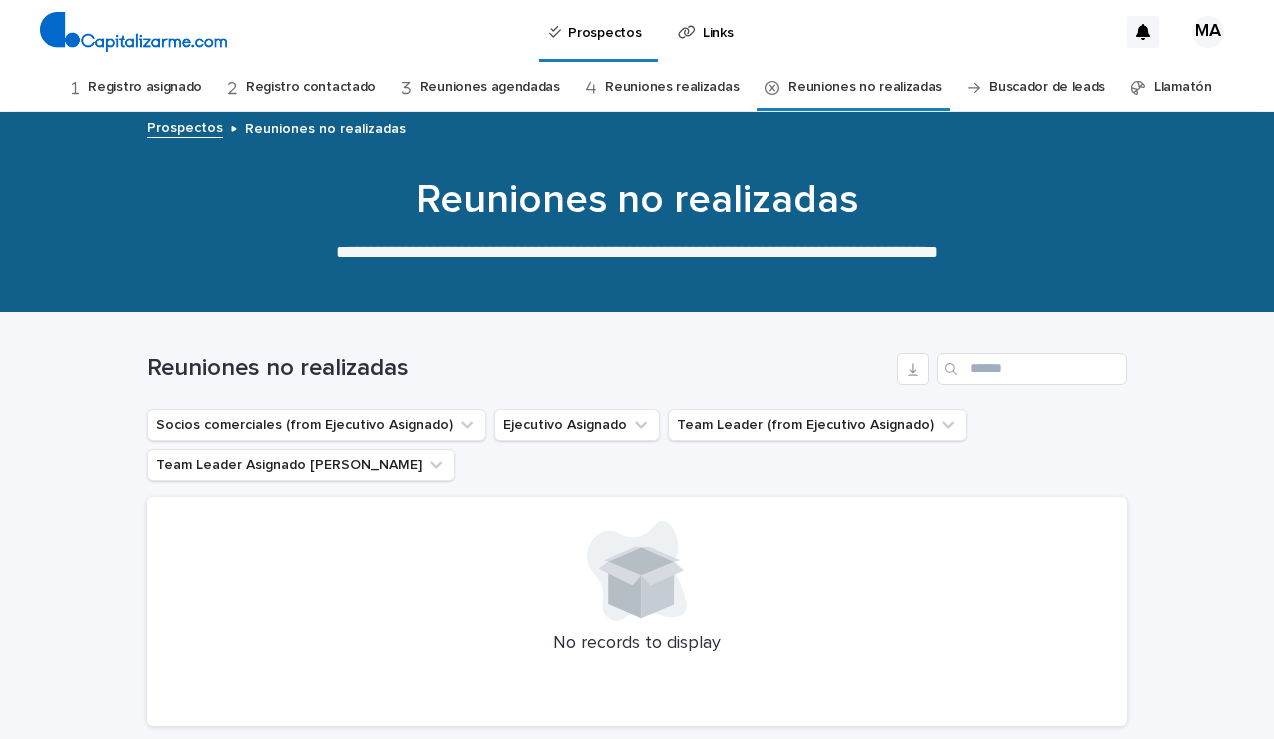 click on "Reuniones realizadas" at bounding box center [672, 87] 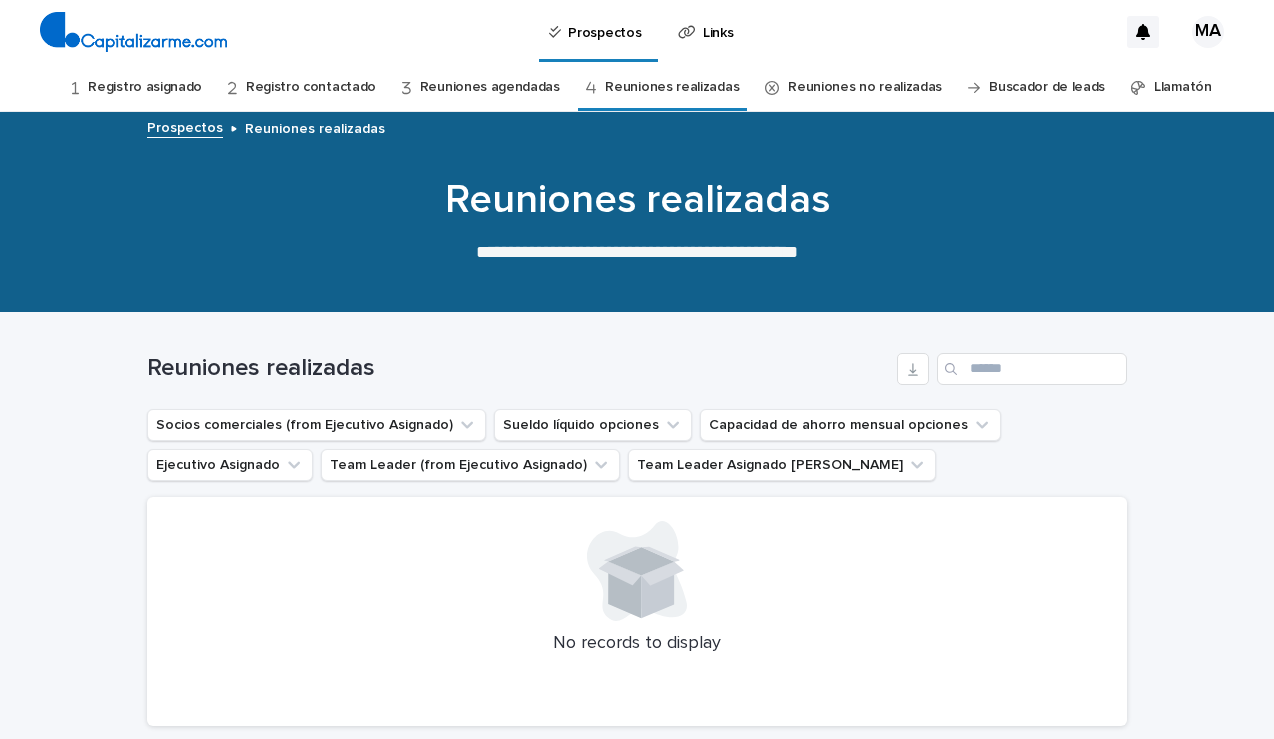 click on "Reuniones agendadas" at bounding box center (490, 87) 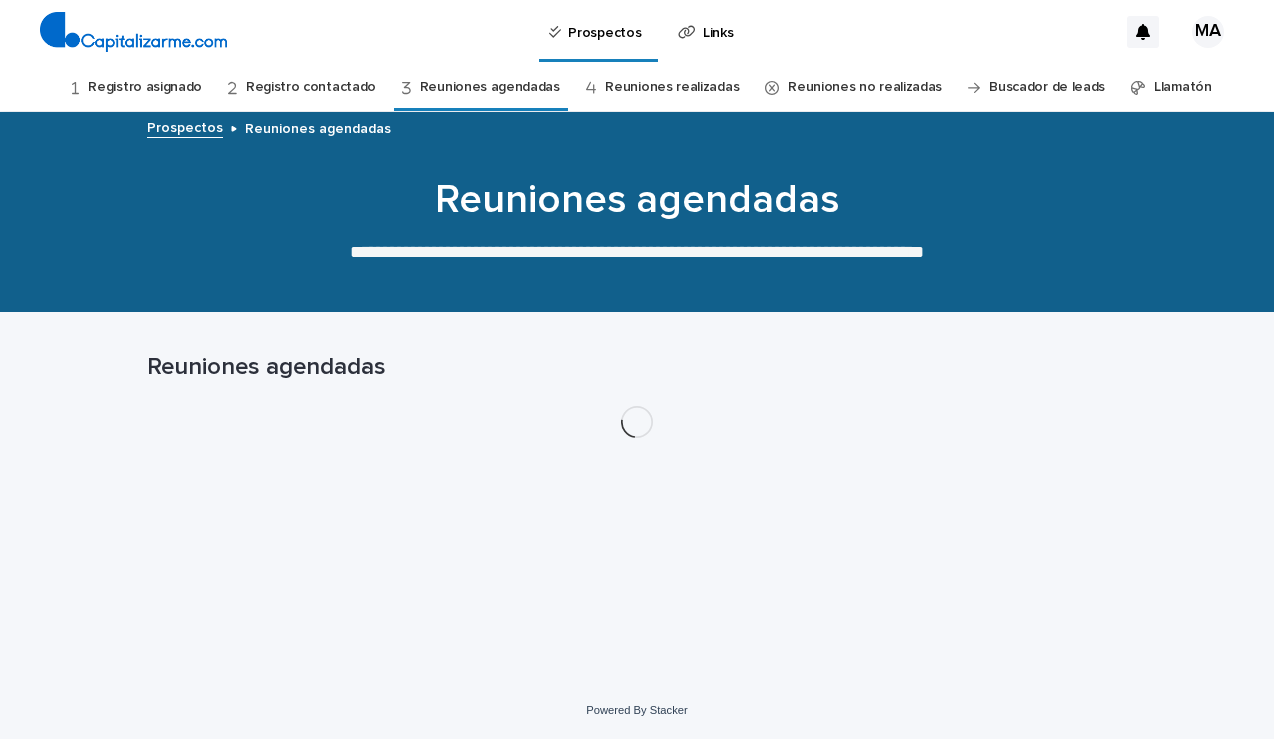 click on "Registro contactado" at bounding box center [311, 87] 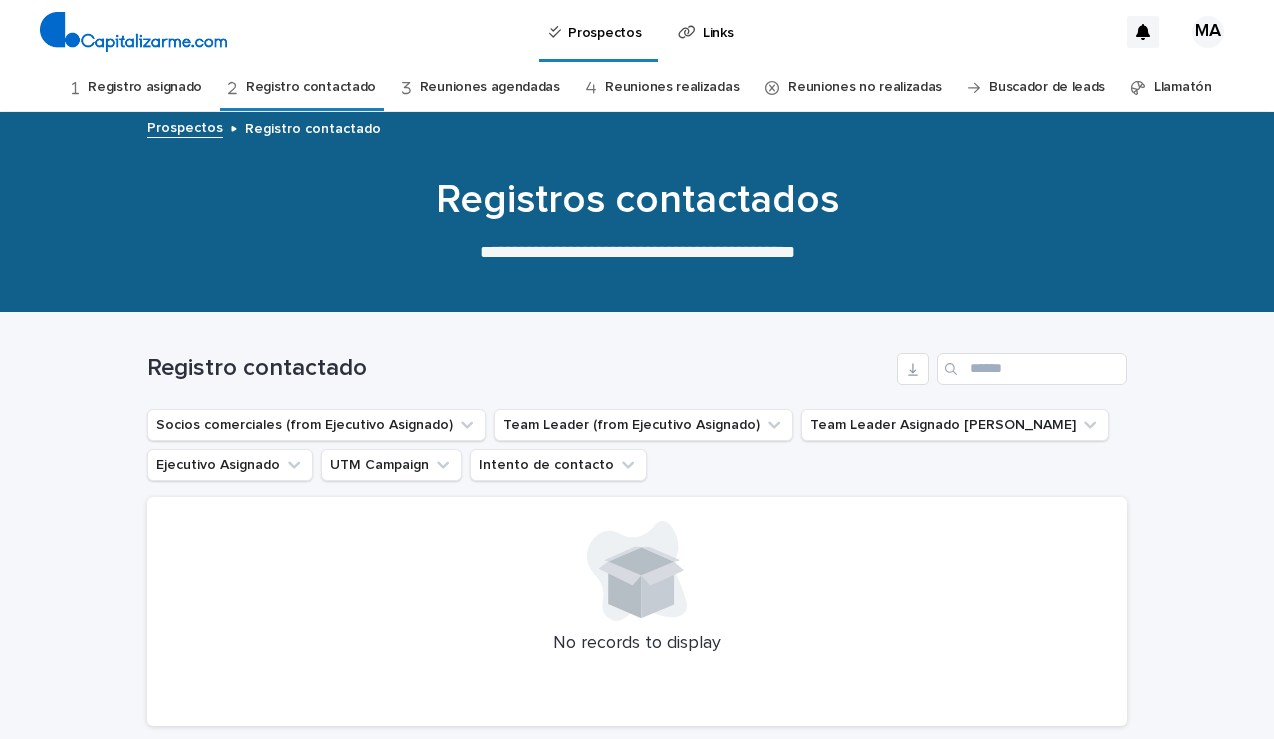 click on "Registro asignado" at bounding box center [145, 87] 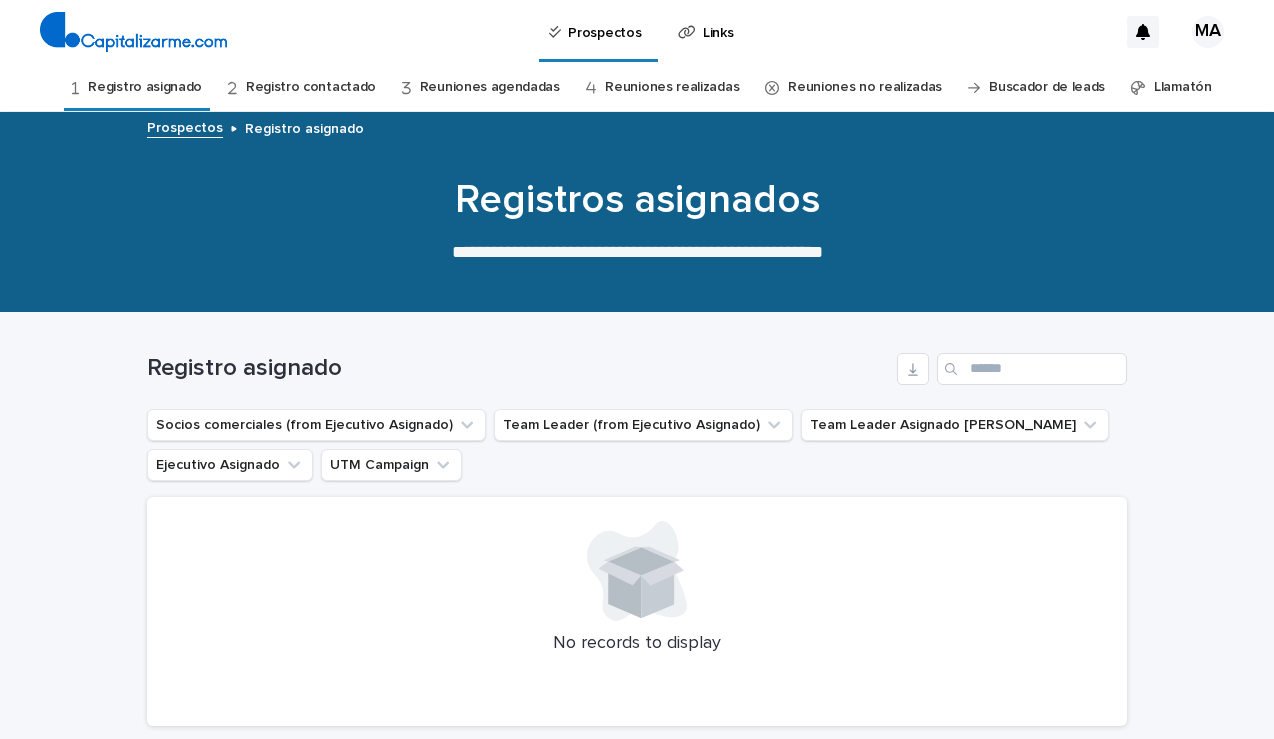click on "Registro contactado" at bounding box center [311, 87] 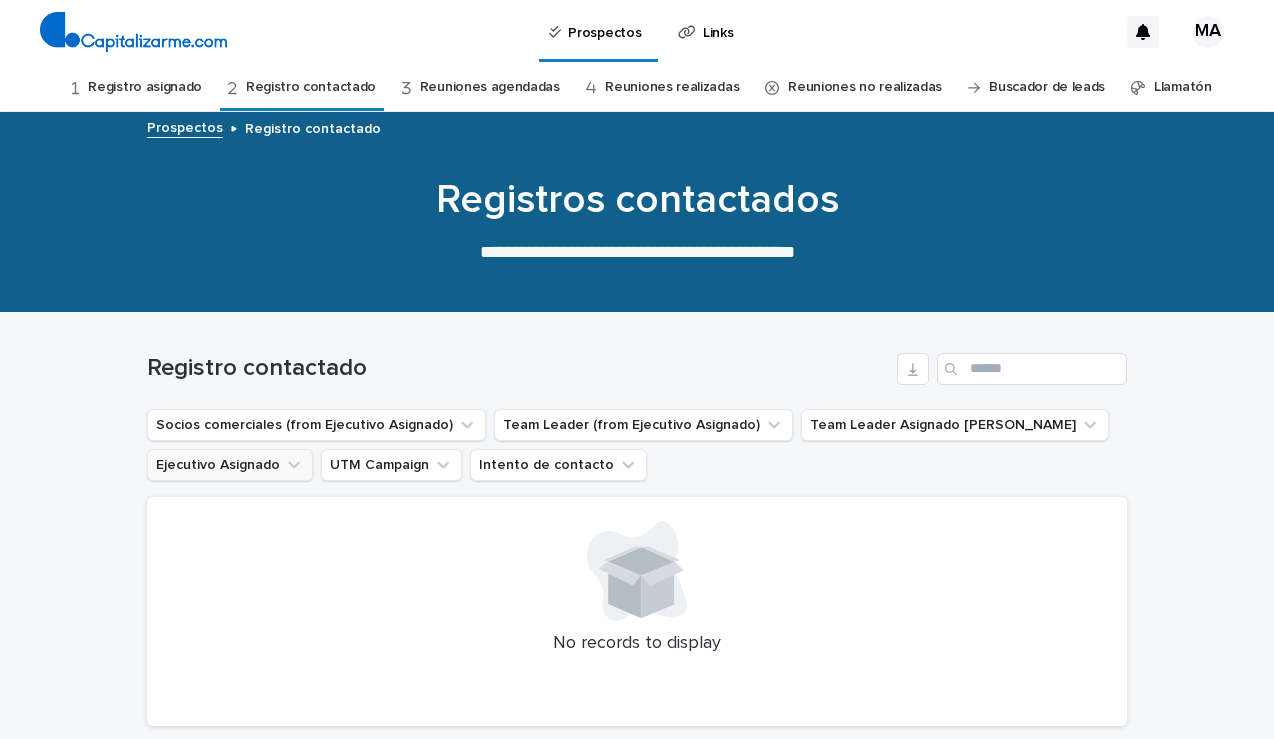click on "Ejecutivo Asignado" at bounding box center (230, 465) 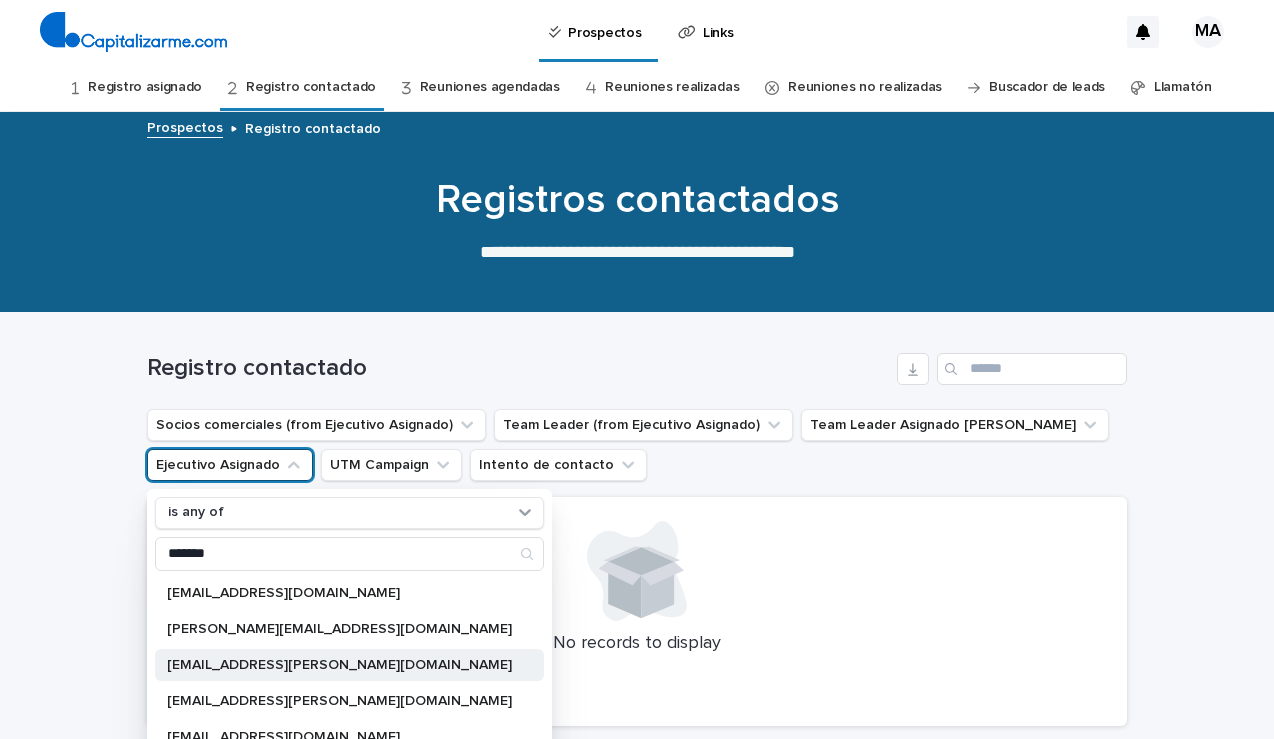 type on "*******" 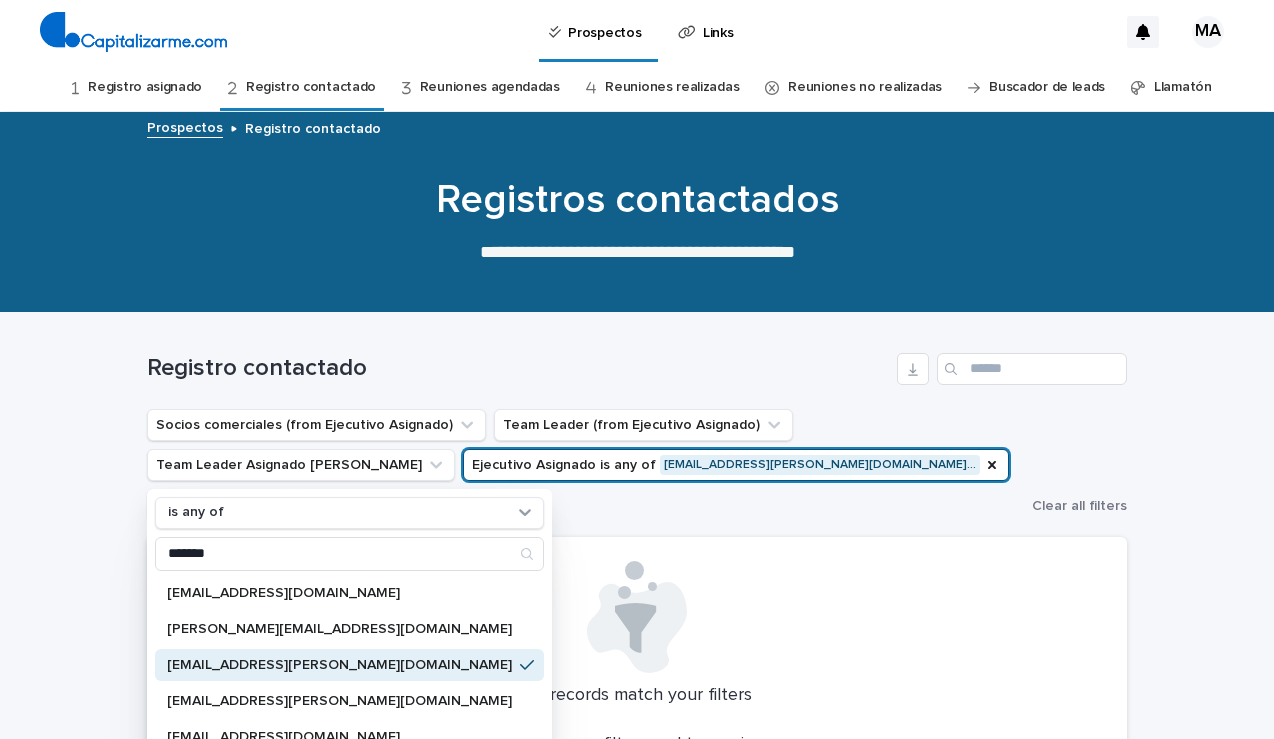 click on "Loading... Saving… Loading... Saving… Registro contactado Socios comerciales (from Ejecutivo Asignado) Team Leader (from Ejecutivo Asignado) Team Leader Asignado LLamados Ejecutivo Asignado is any of mariana.munoz@capitalizarme.co… is any of ******* mariana.bruna@capitalizarme.com mariana.feller@capitalizarme.com mariana.munoz@capitalizarme.com mariana.ramirez@capitalizarme.com marianapaulaigorl@gmail.com marianapaulaigorl@hotmail.com marianarmzc89@gmail.com marianaveraespinoza86@gmail.com UTM Campaign Intento de contacto Clear all filters No records match your filters Clear your filters and try again. Clear Filters" at bounding box center [637, 630] 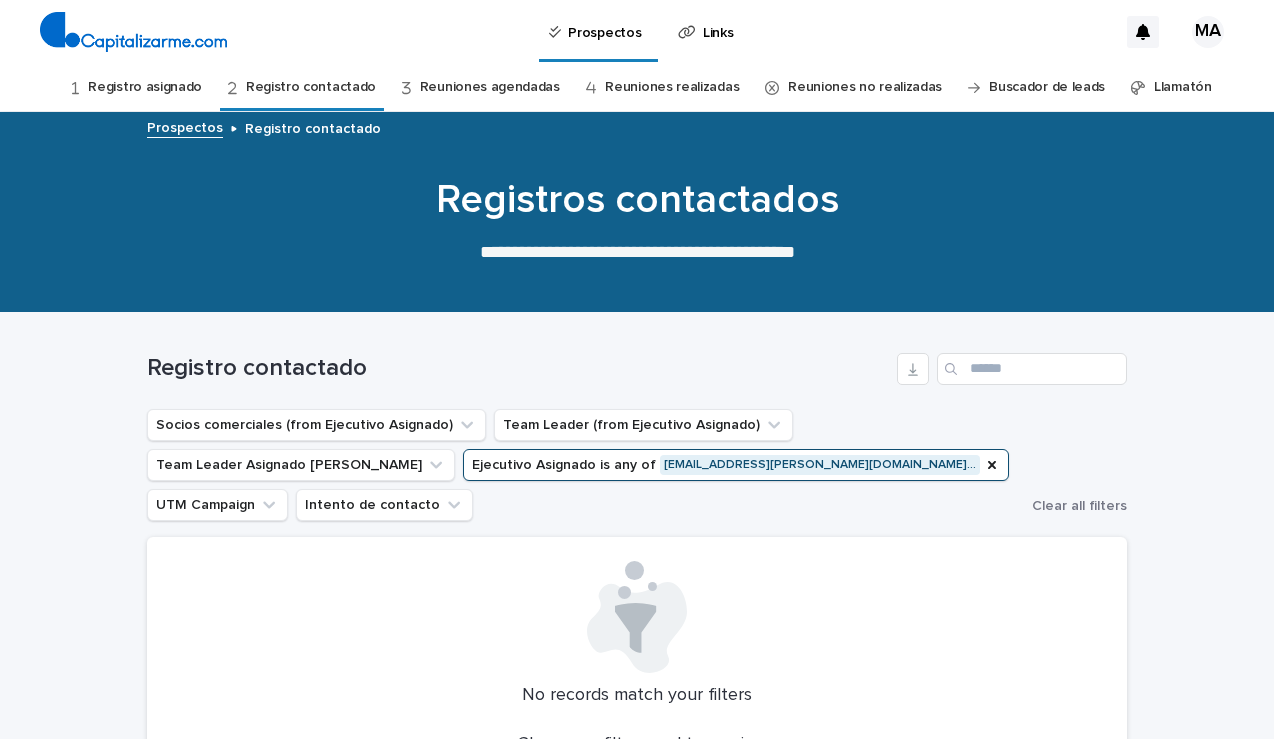 click on "Registro asignado" at bounding box center [145, 87] 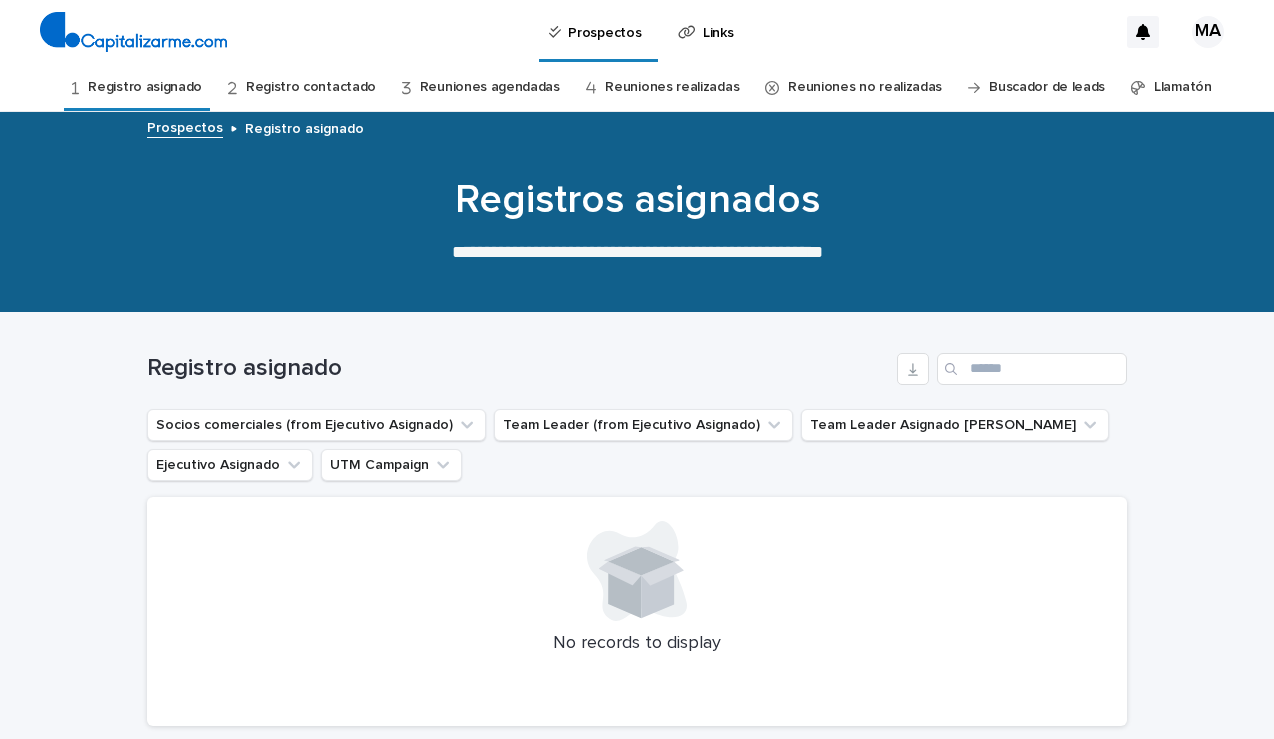 click on "Prospectos" at bounding box center [185, 126] 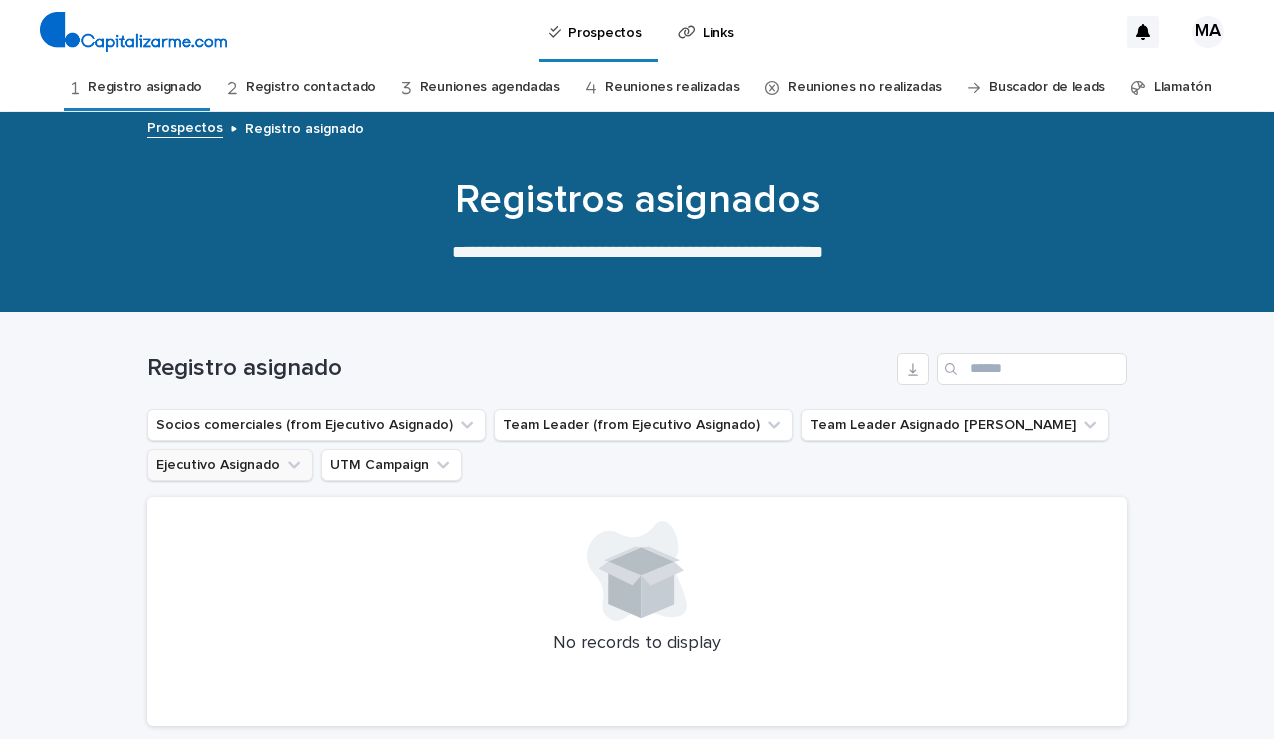 click on "Ejecutivo Asignado" at bounding box center (230, 465) 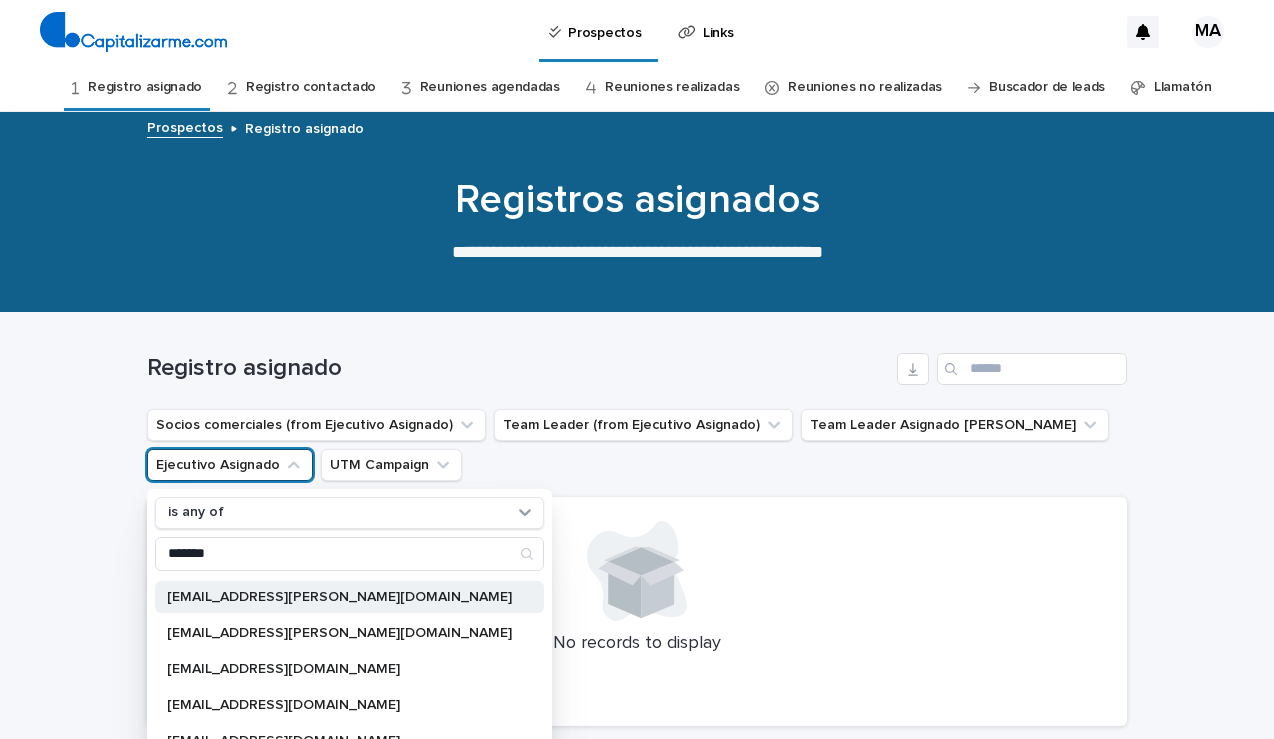 scroll, scrollTop: 70, scrollLeft: 0, axis: vertical 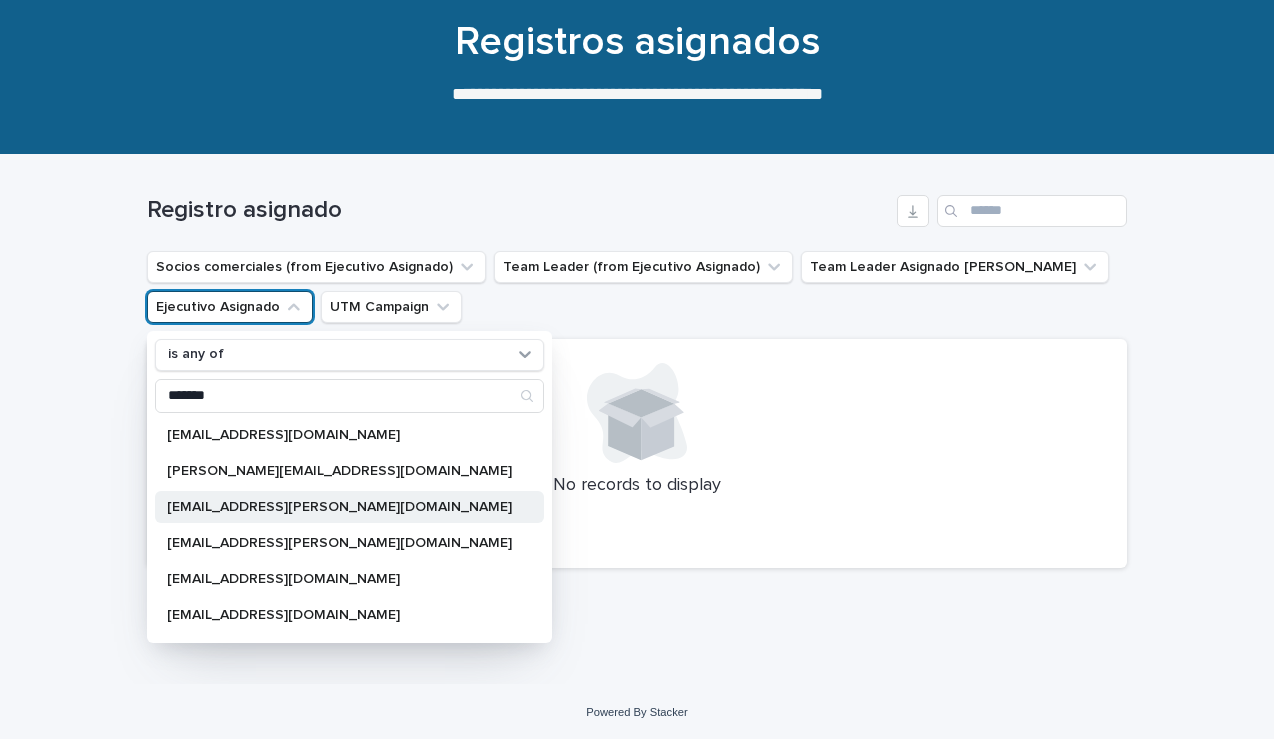 type on "*******" 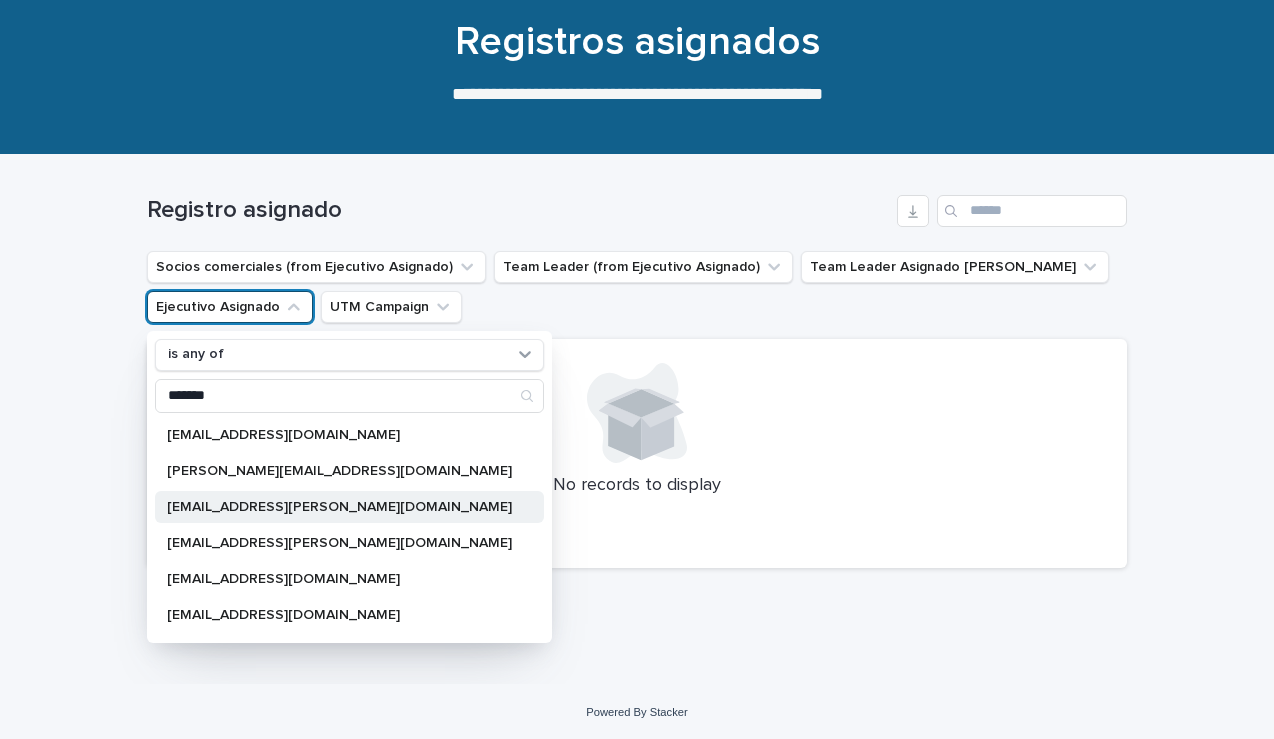 click on "[EMAIL_ADDRESS][PERSON_NAME][DOMAIN_NAME]" at bounding box center (339, 507) 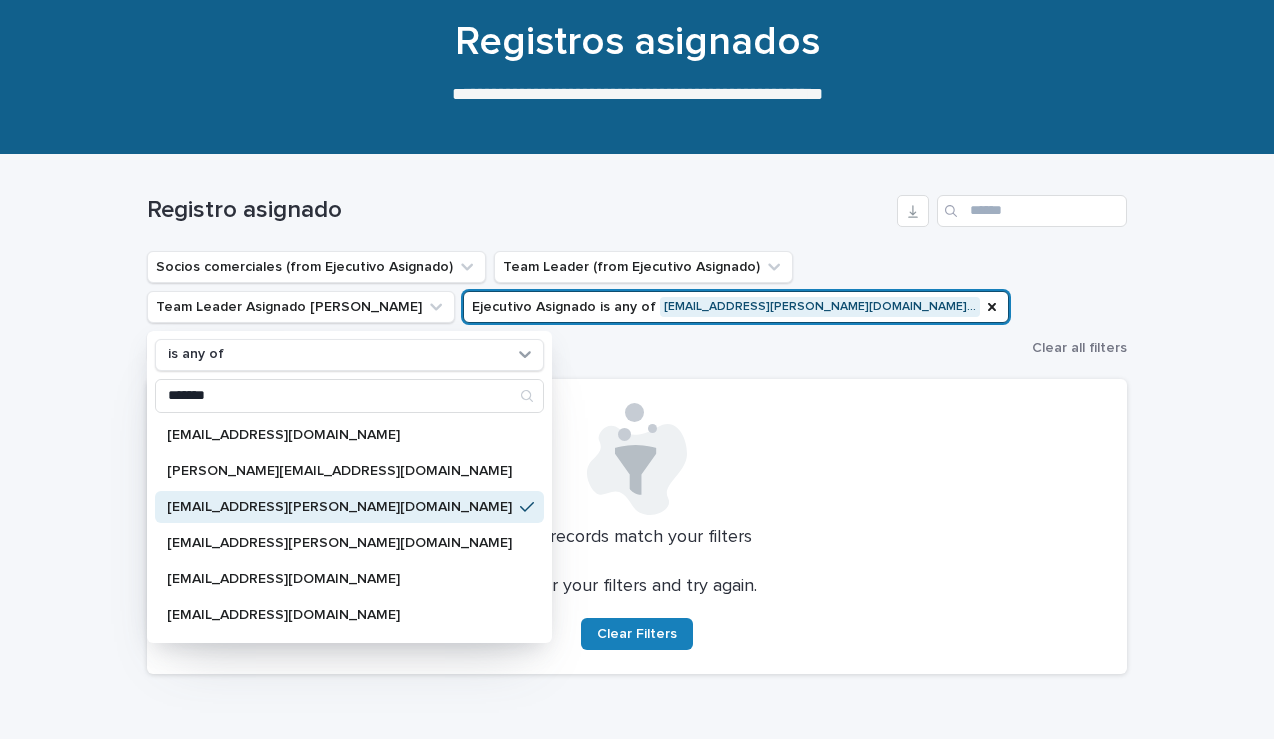 click at bounding box center (637, 459) 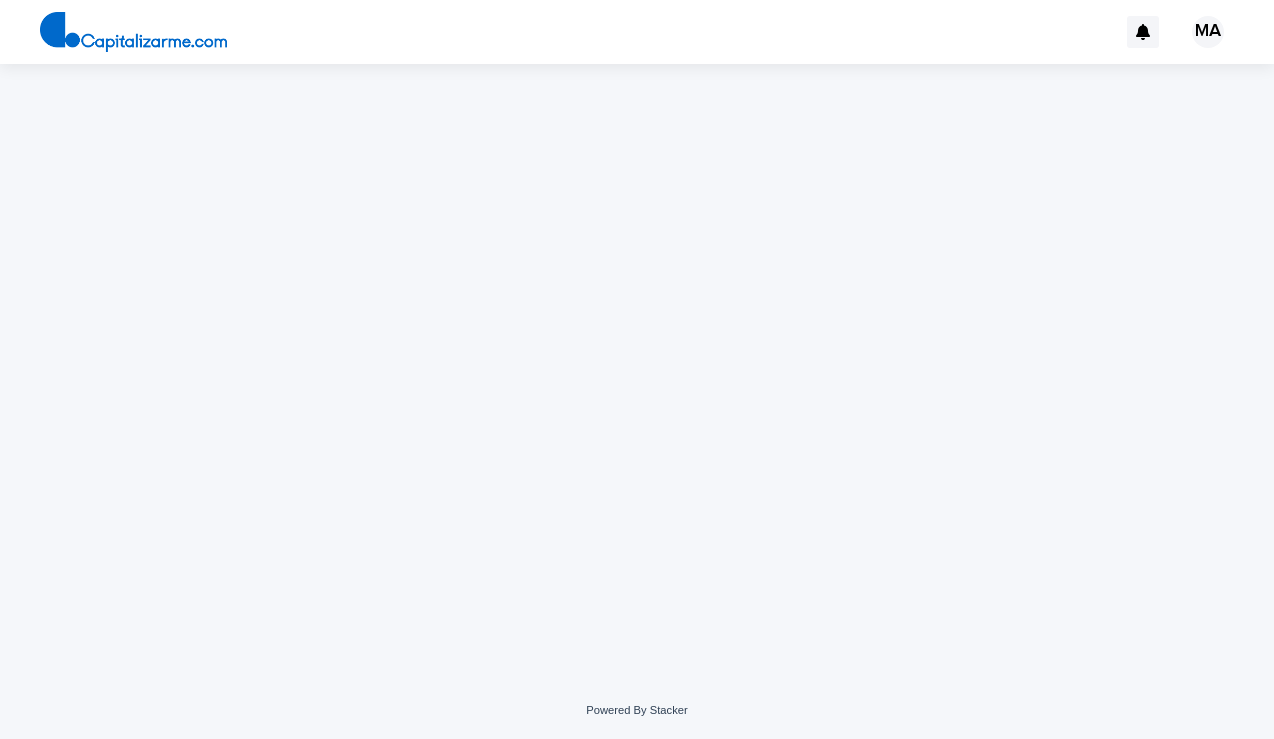 scroll, scrollTop: 0, scrollLeft: 0, axis: both 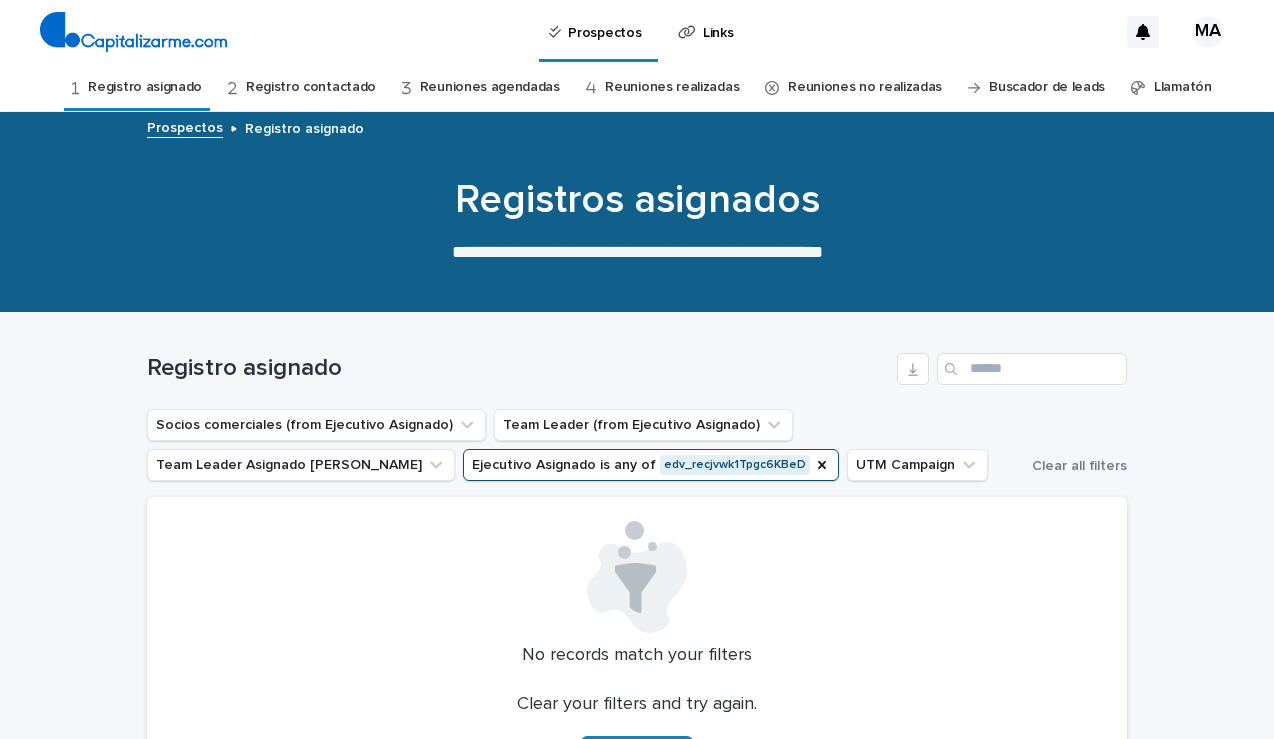 click on "Ejecutivo Asignado is any of edv_recjvwk1Tpgc6KBeD" at bounding box center (651, 465) 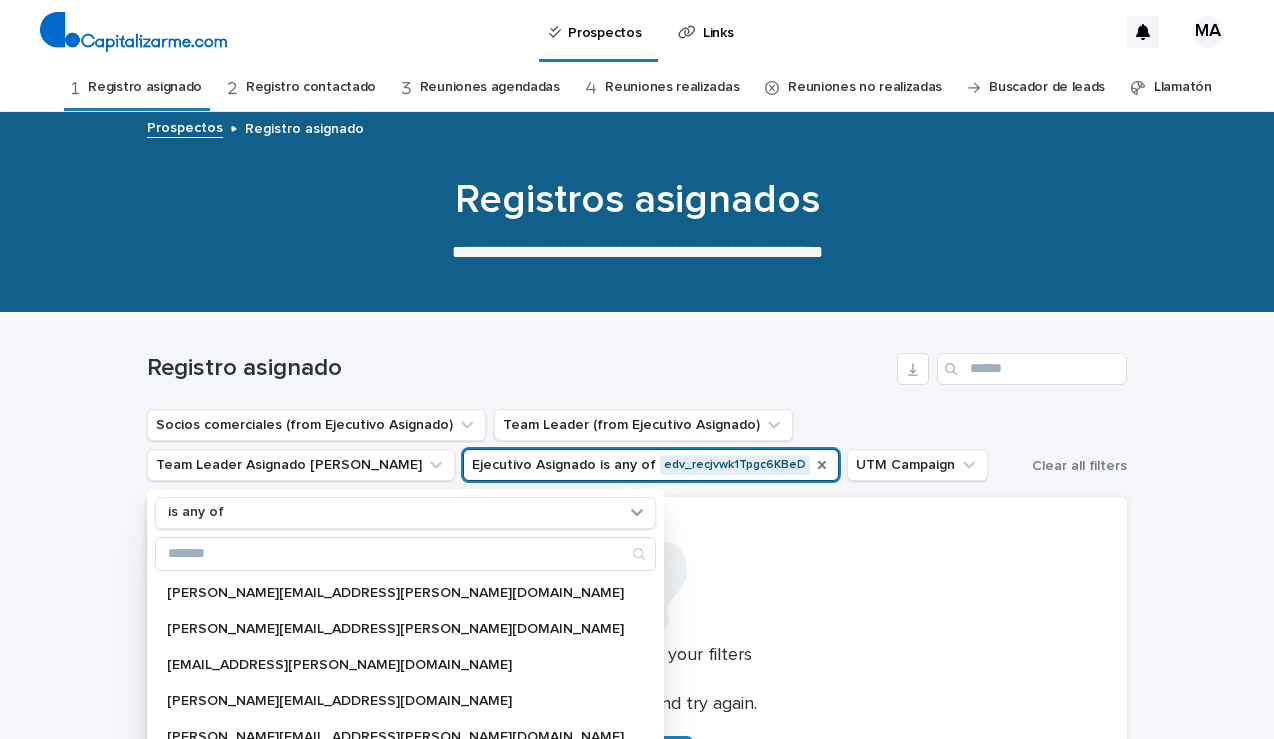 click 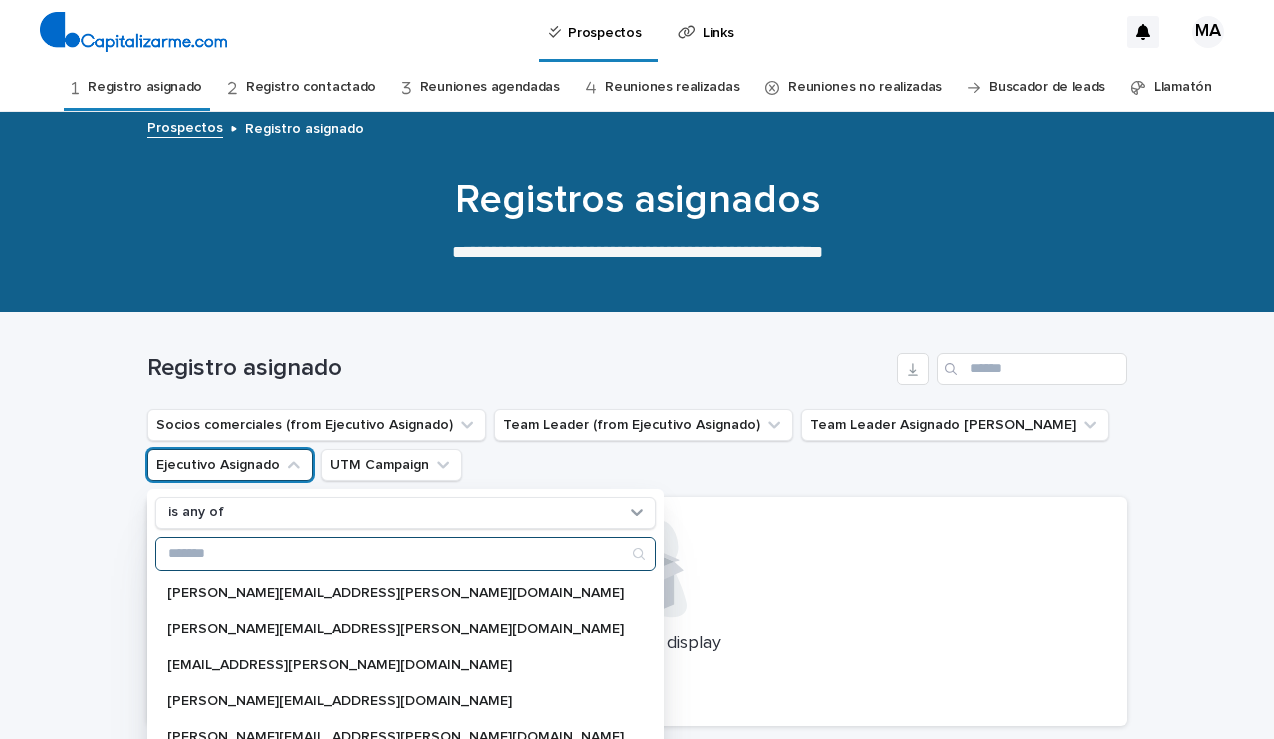 click at bounding box center (405, 554) 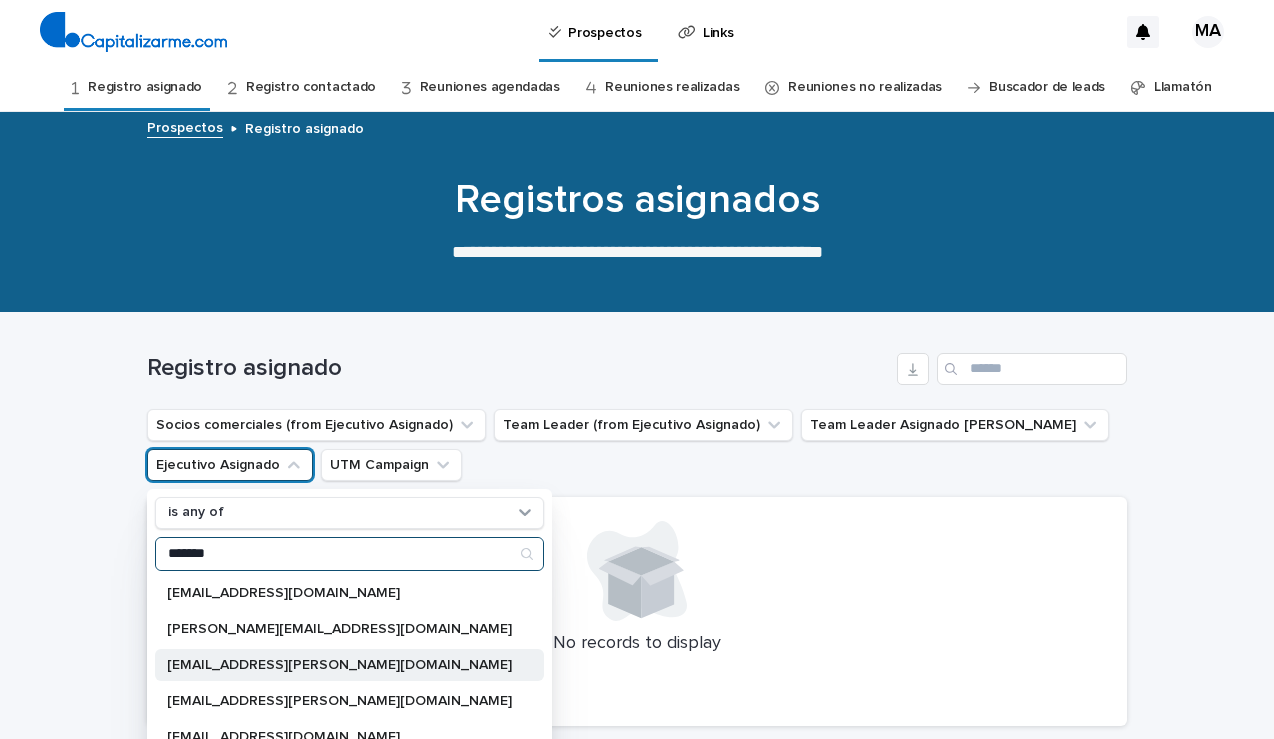 type on "*******" 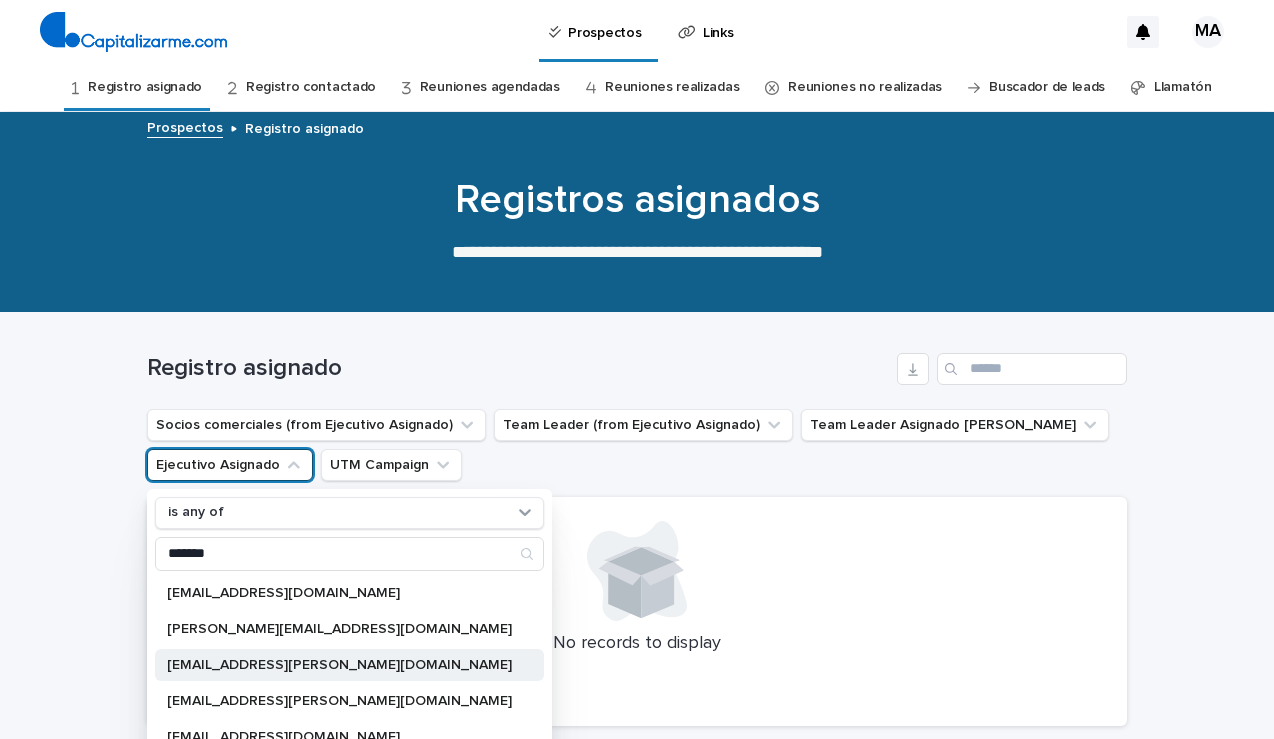 click on "[EMAIL_ADDRESS][PERSON_NAME][DOMAIN_NAME]" at bounding box center [339, 665] 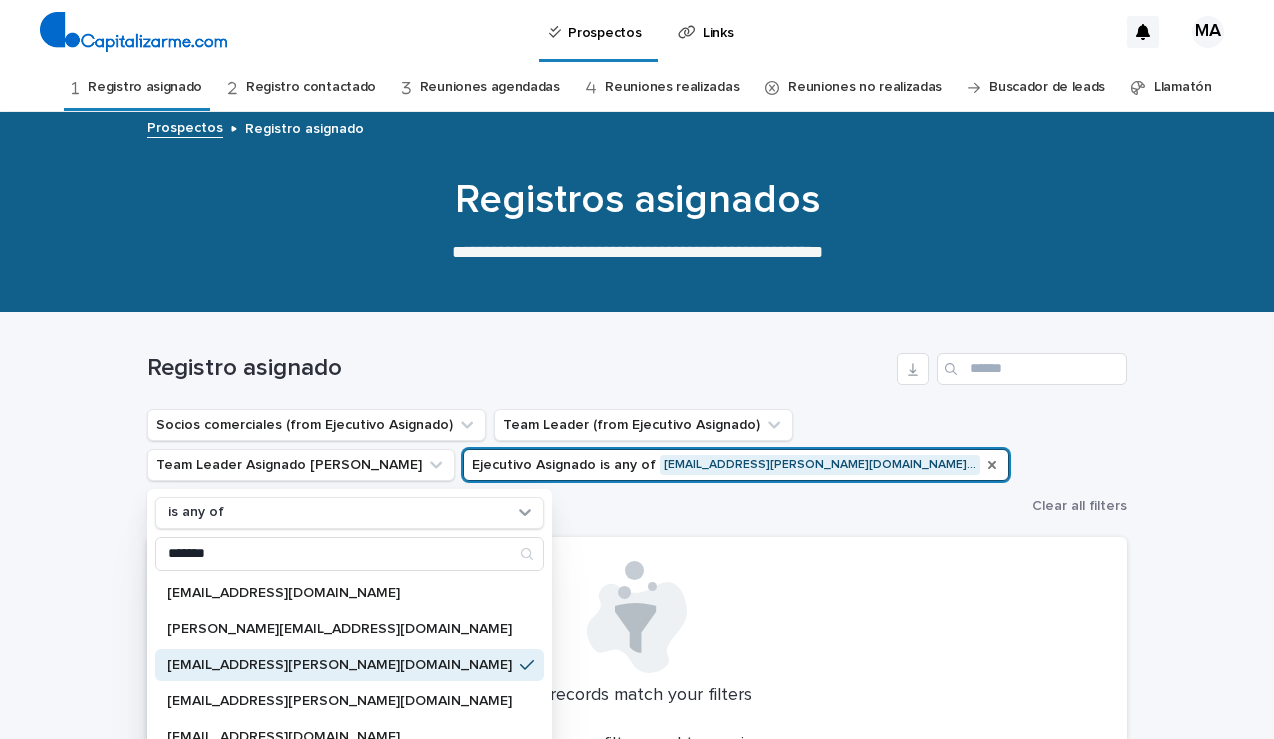 click at bounding box center (637, 617) 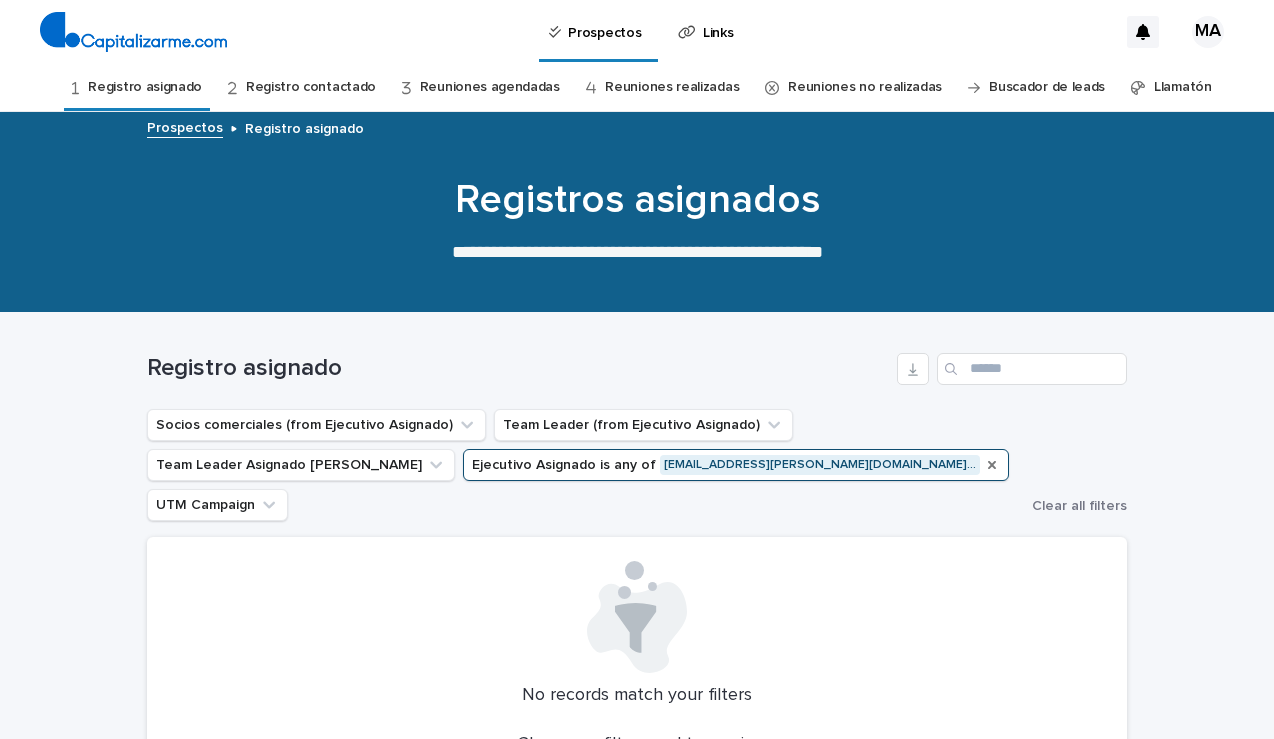 scroll, scrollTop: 0, scrollLeft: 0, axis: both 